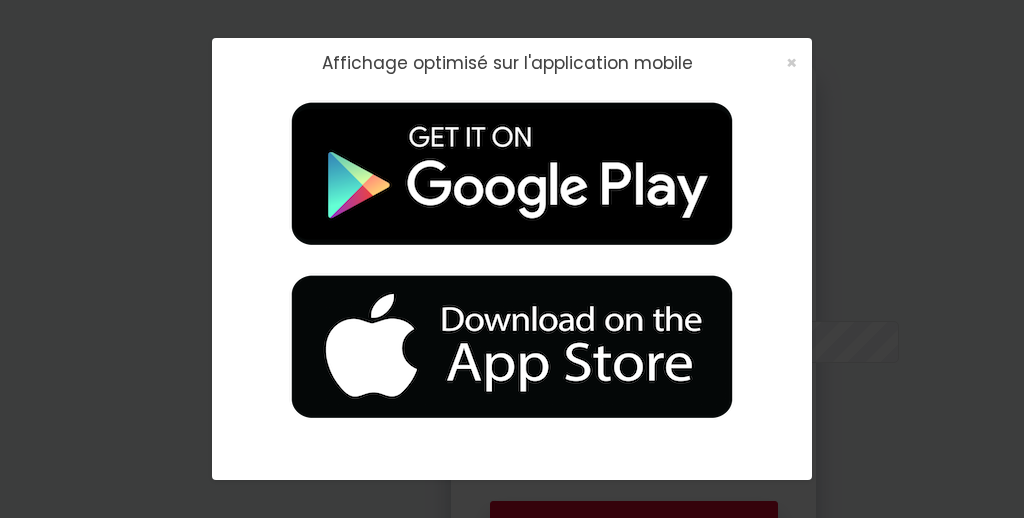 scroll, scrollTop: 112, scrollLeft: 0, axis: vertical 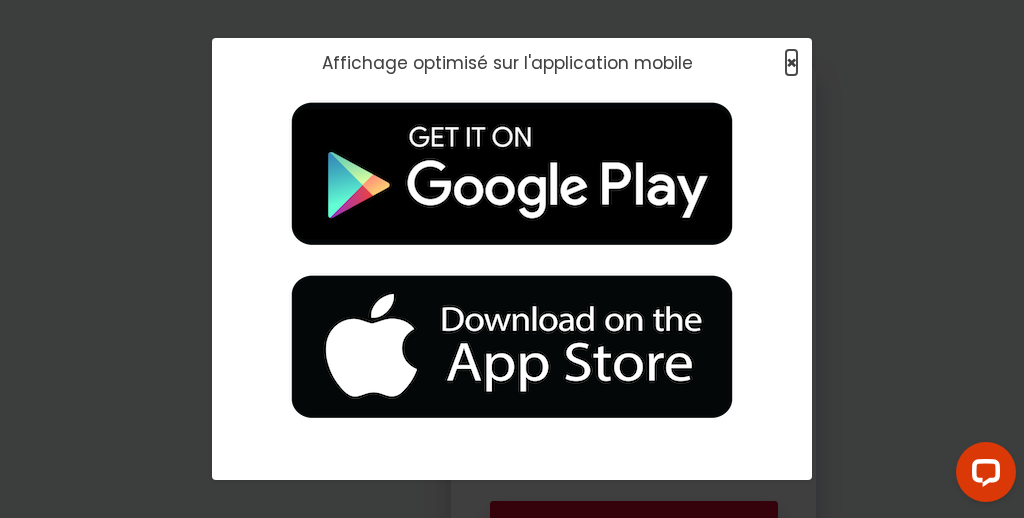 click on "×" at bounding box center [791, 62] 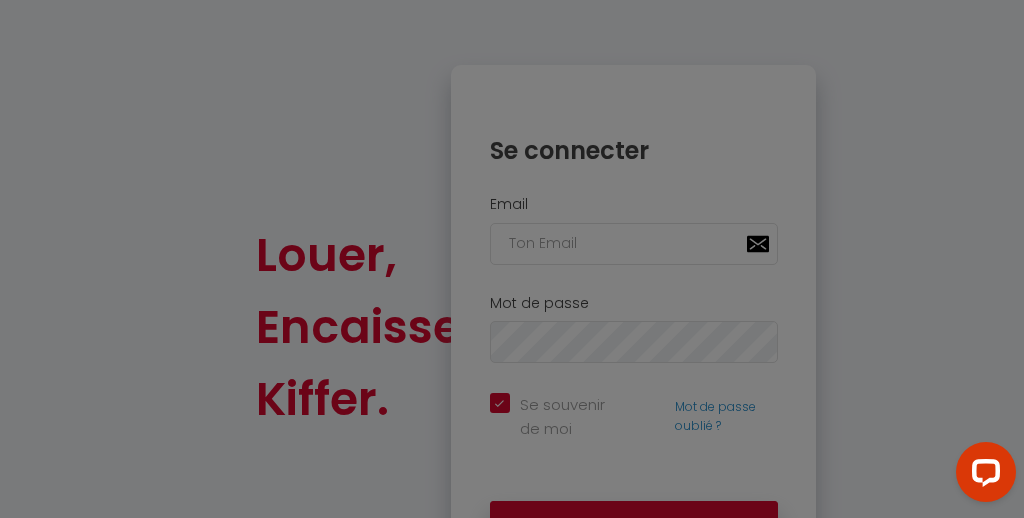 click at bounding box center (512, 259) 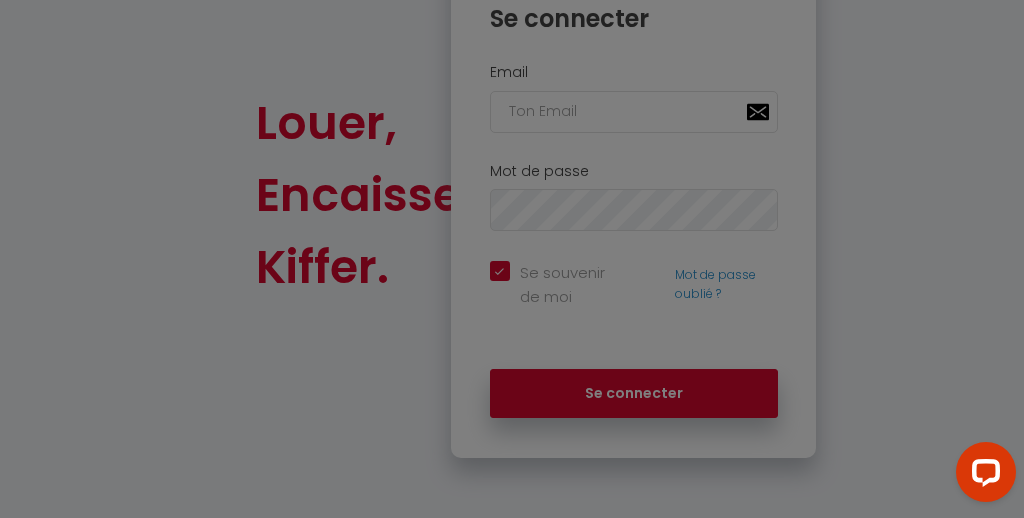 click at bounding box center [512, 259] 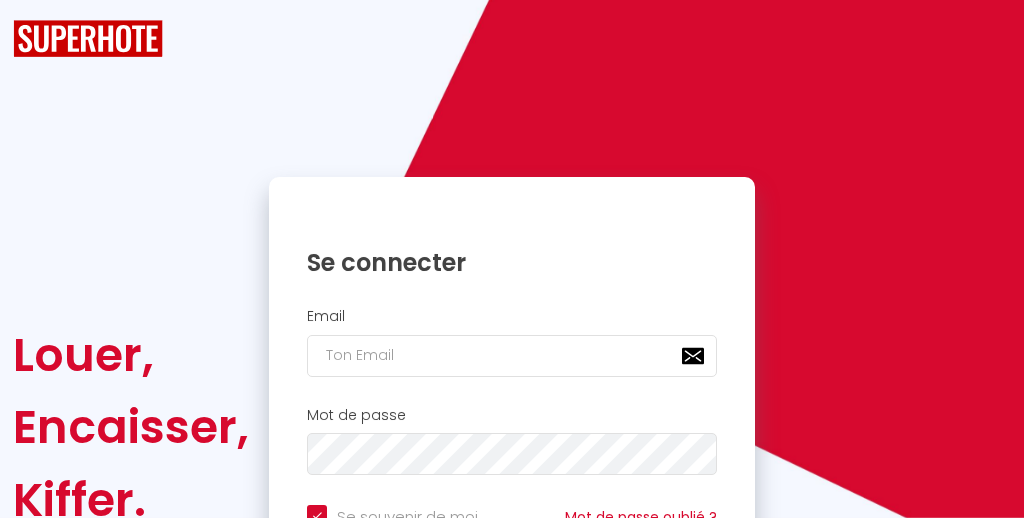 scroll, scrollTop: 220, scrollLeft: 0, axis: vertical 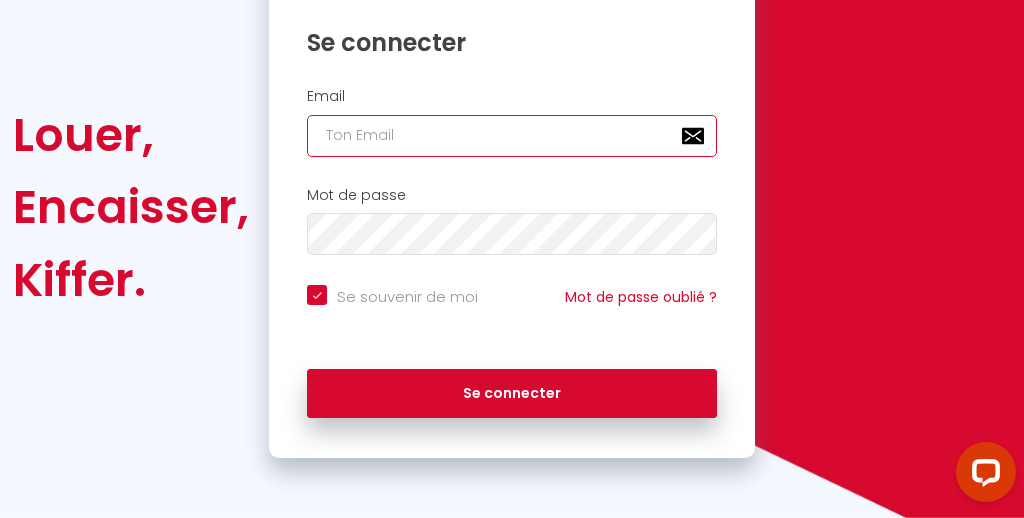 click at bounding box center (512, 136) 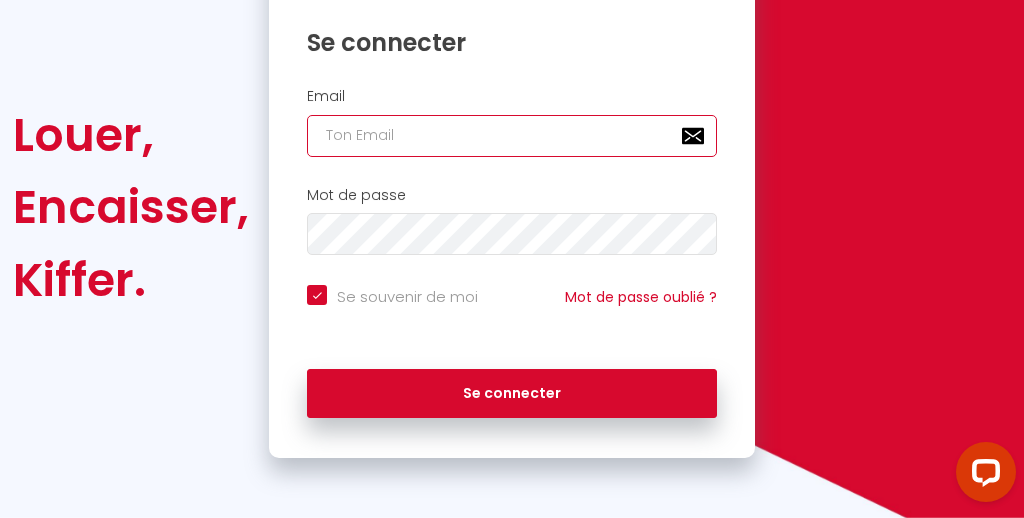 paste on "Demande de renseignement et de formulaire pour déblocage d’épargne salariale – Acquisition [GEOGRAPHIC_DATA]" 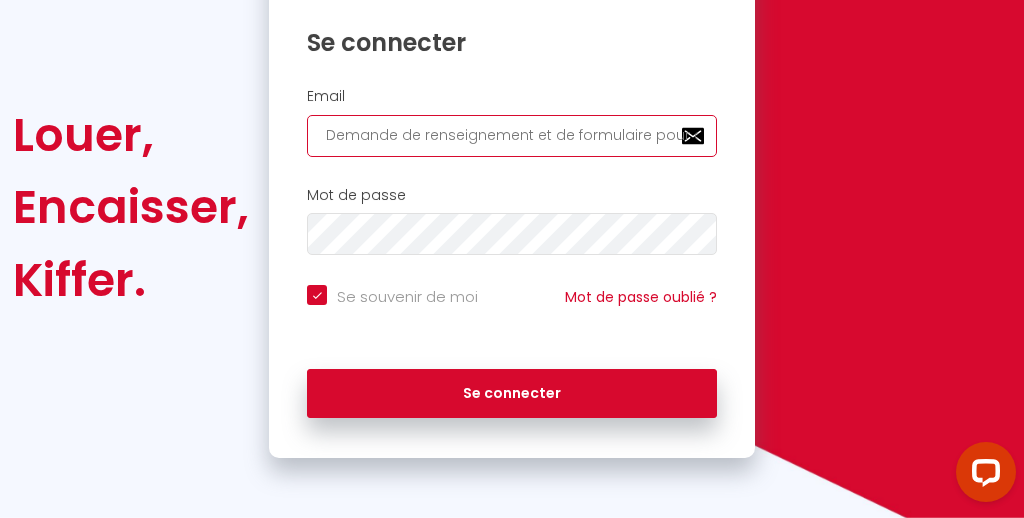 checkbox on "true" 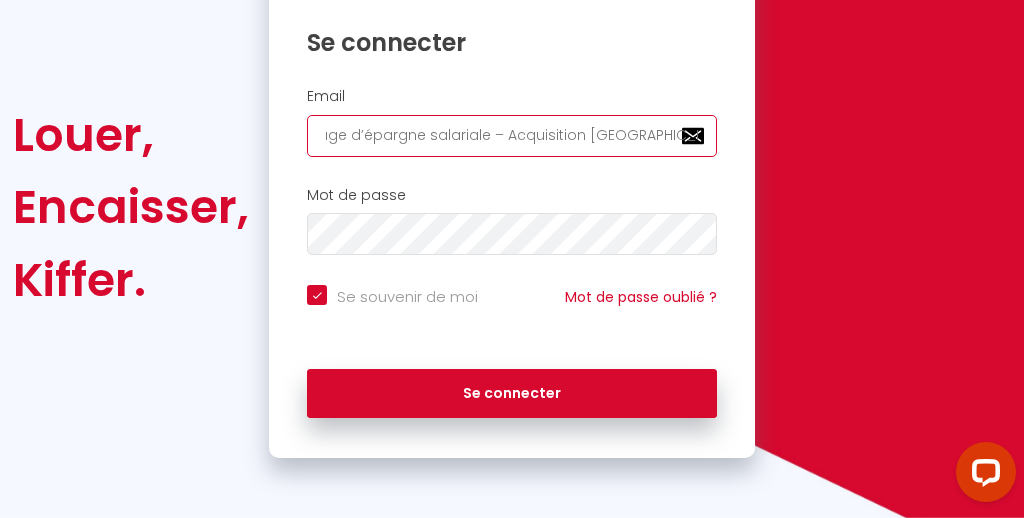 type 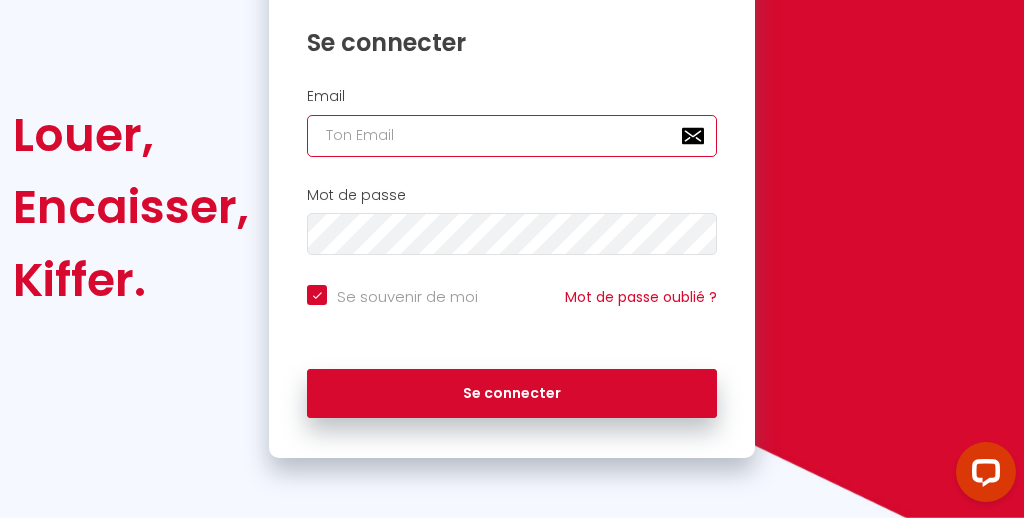 checkbox on "true" 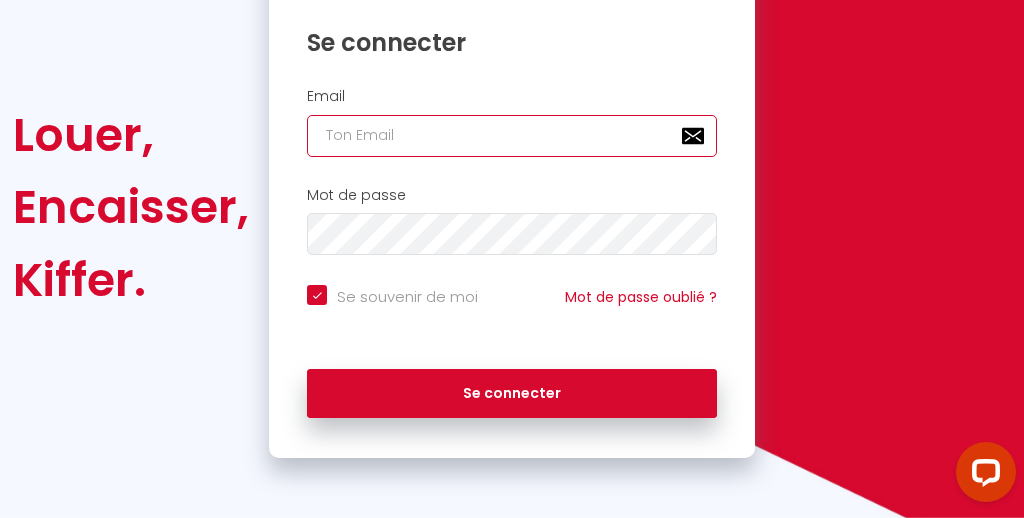 paste on "Demande de renseignement et de formulaire pour déblocage d’épargne salariale – Acquisition [GEOGRAPHIC_DATA]" 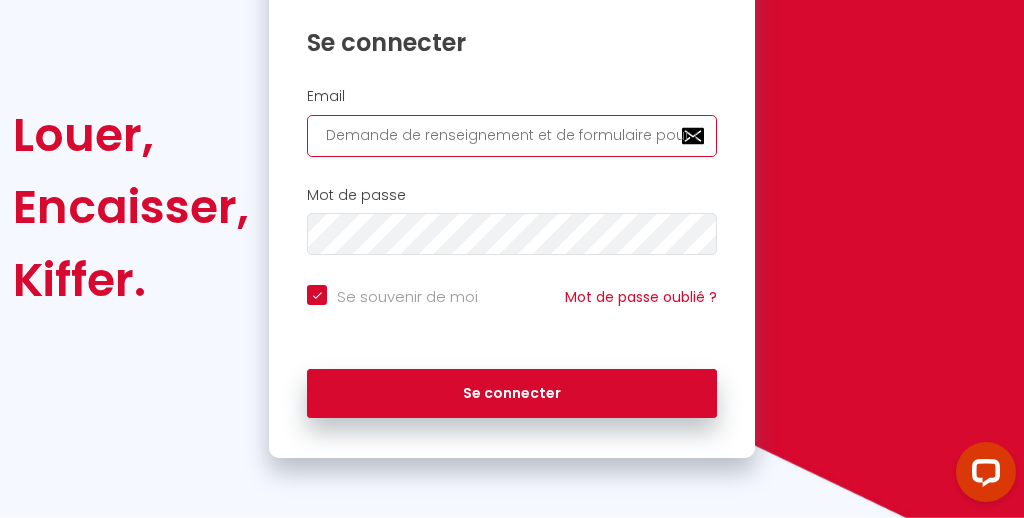 checkbox on "true" 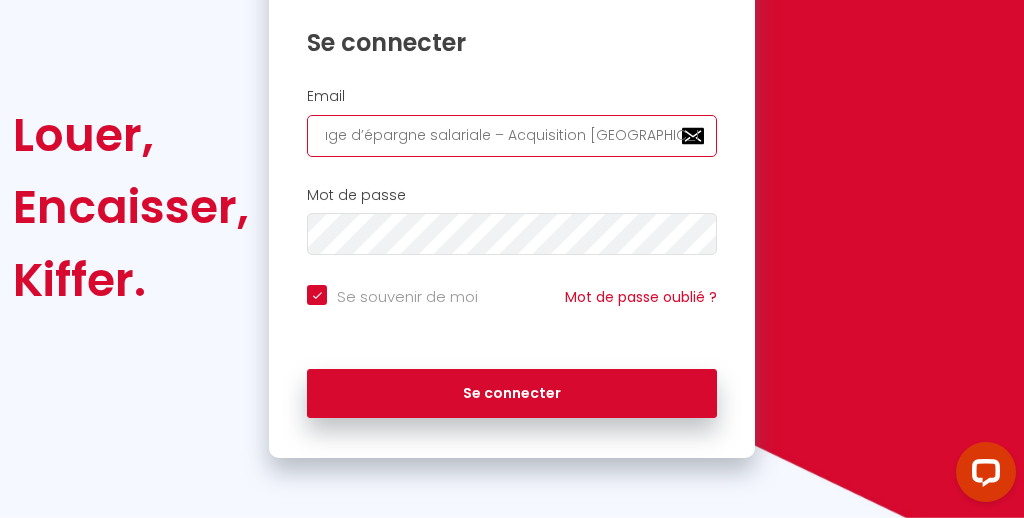 type 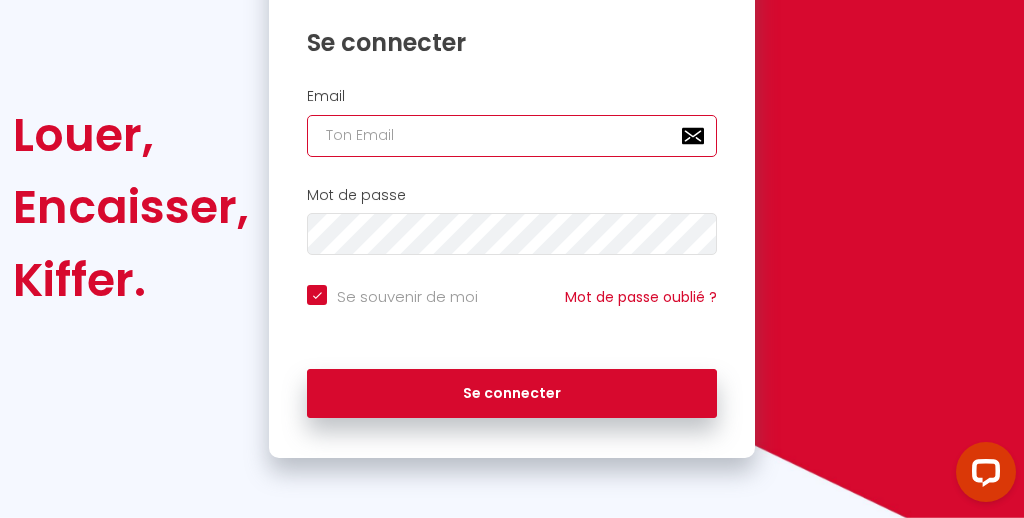 checkbox on "true" 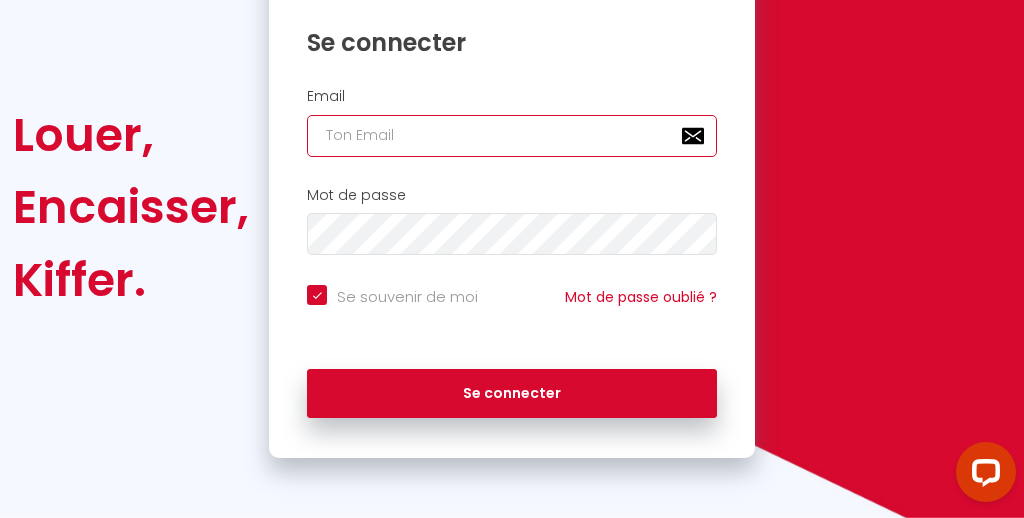 type on "l" 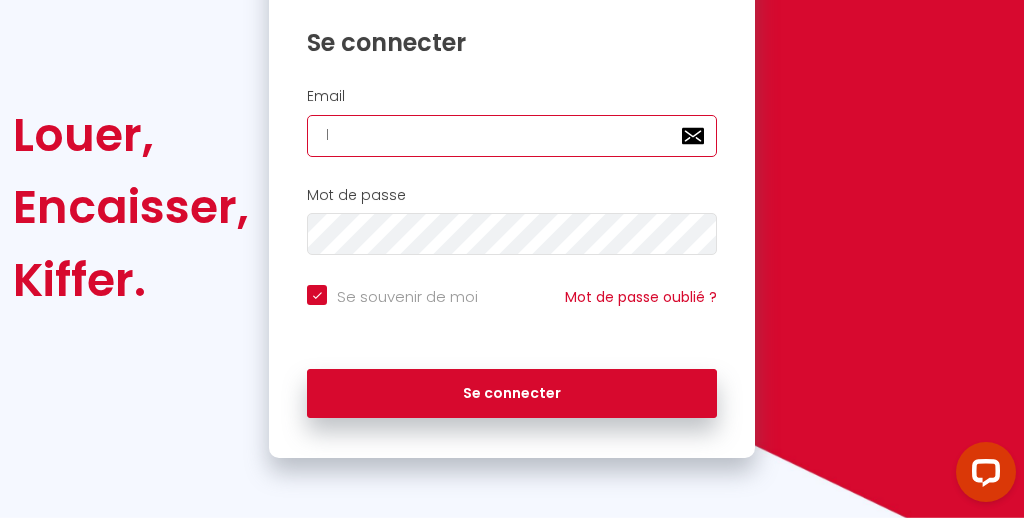 checkbox on "true" 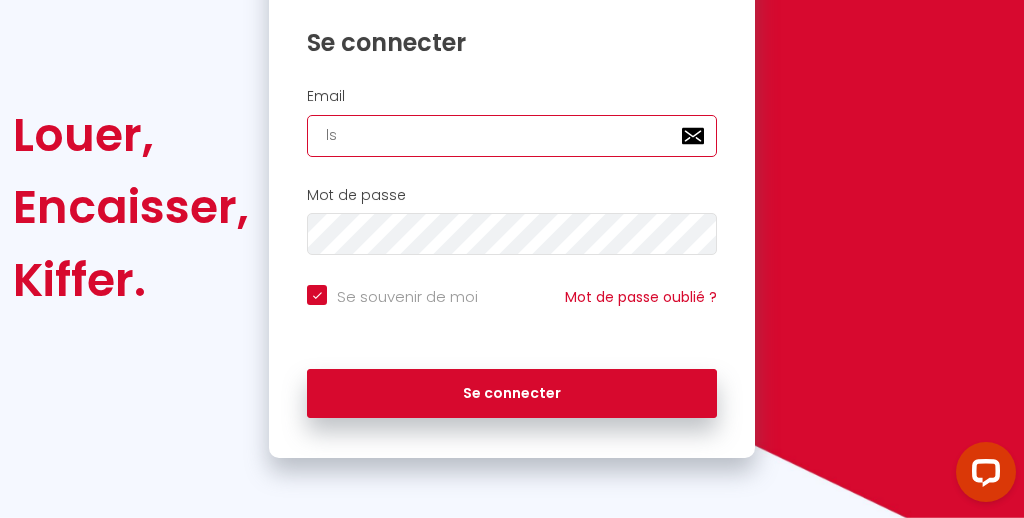 checkbox on "true" 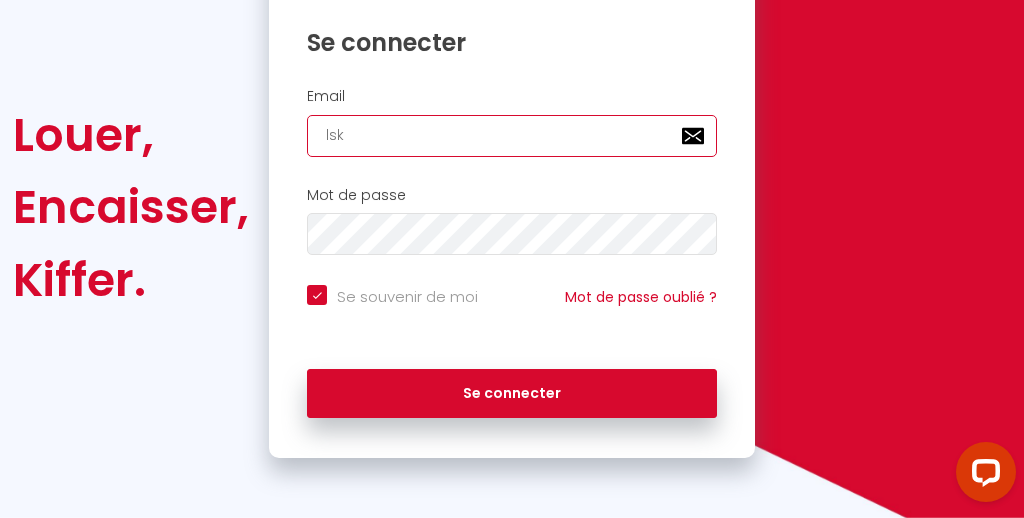 checkbox on "true" 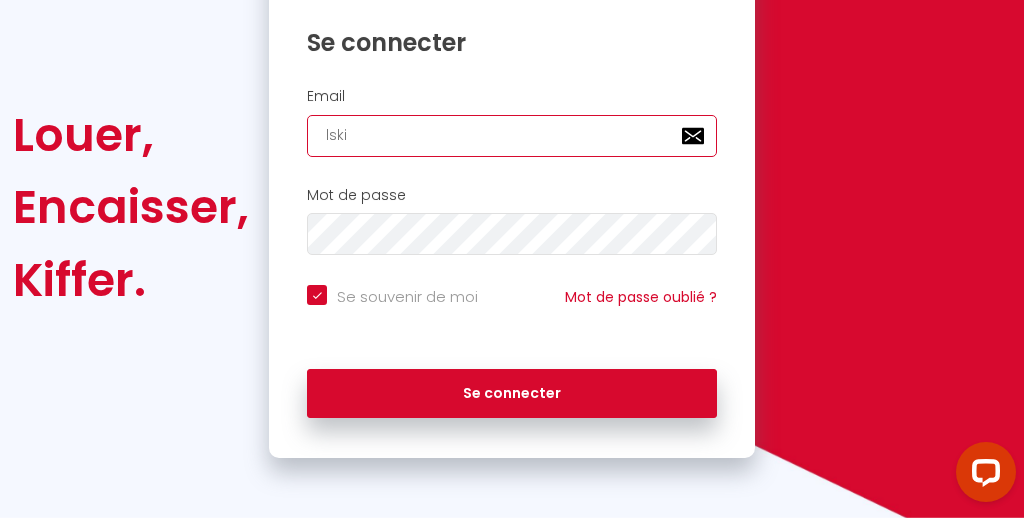 checkbox on "true" 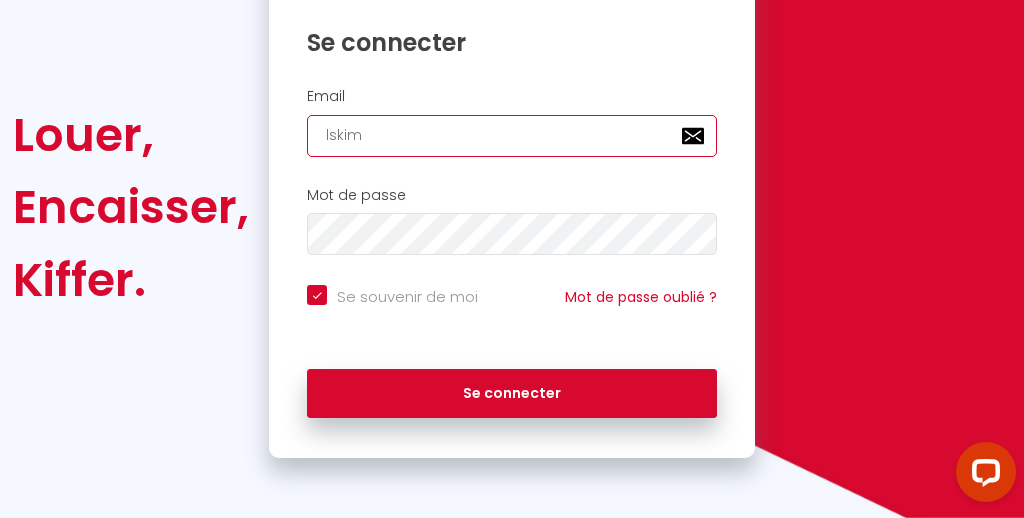 checkbox on "true" 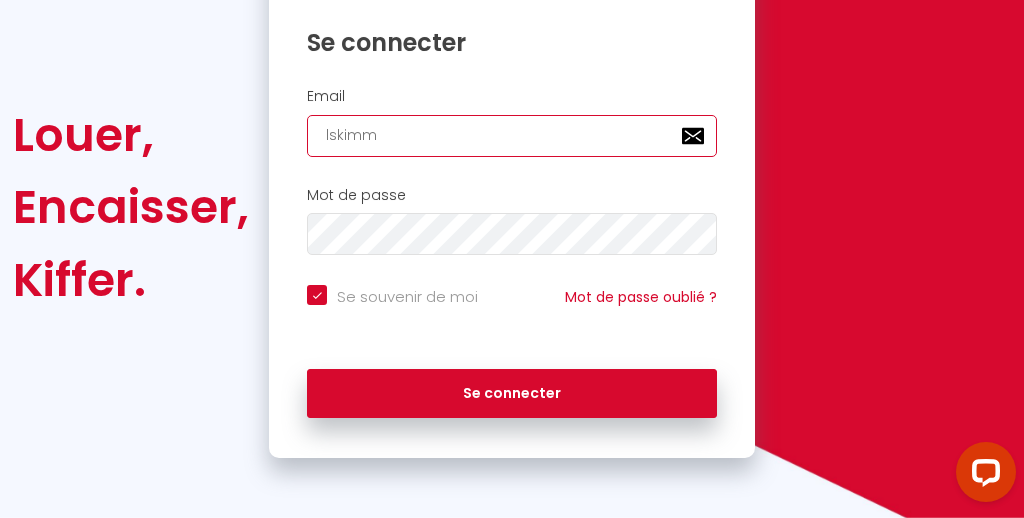 checkbox on "true" 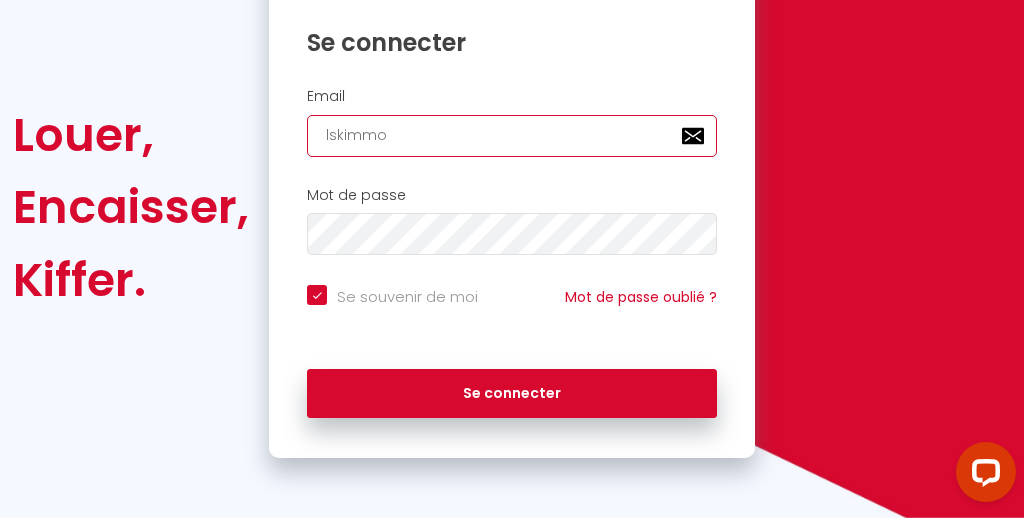 checkbox on "true" 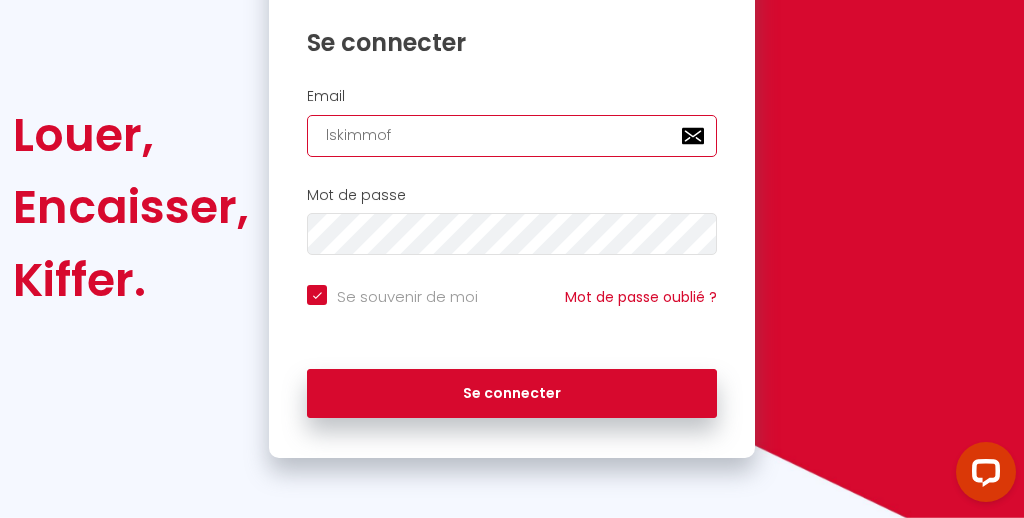 checkbox on "true" 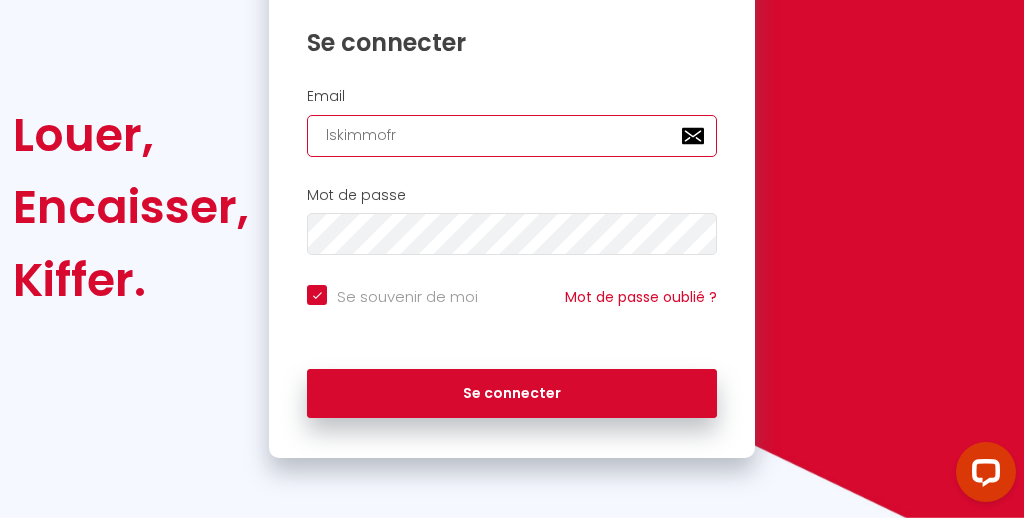 checkbox on "true" 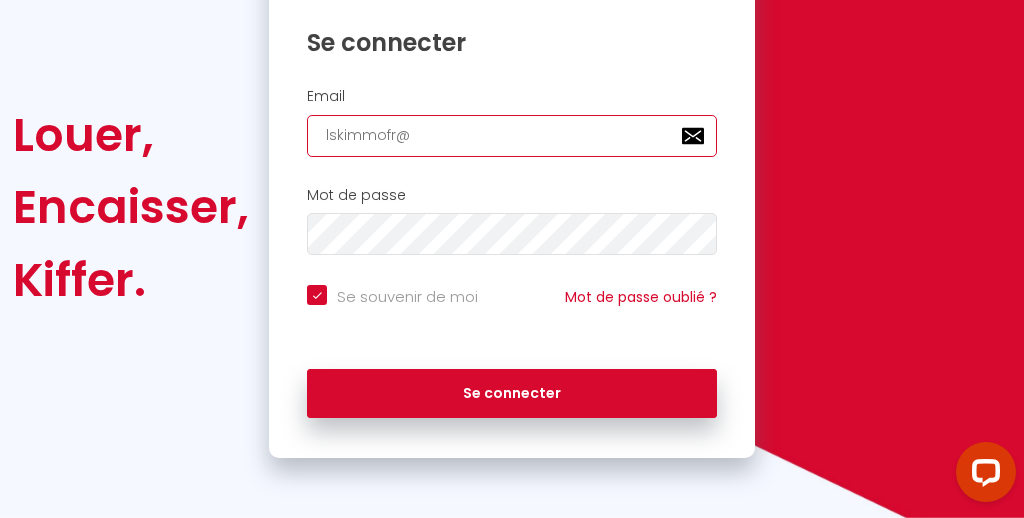 checkbox on "true" 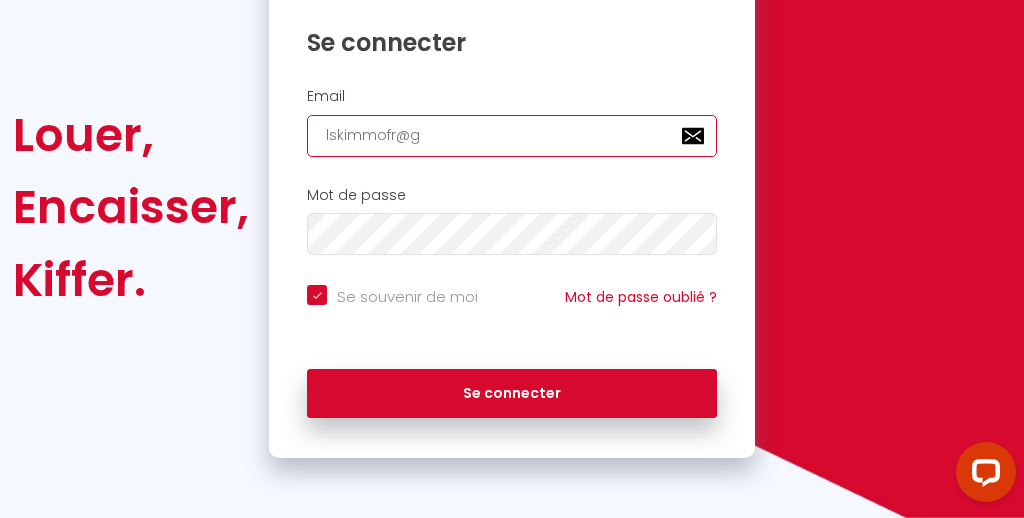 checkbox on "true" 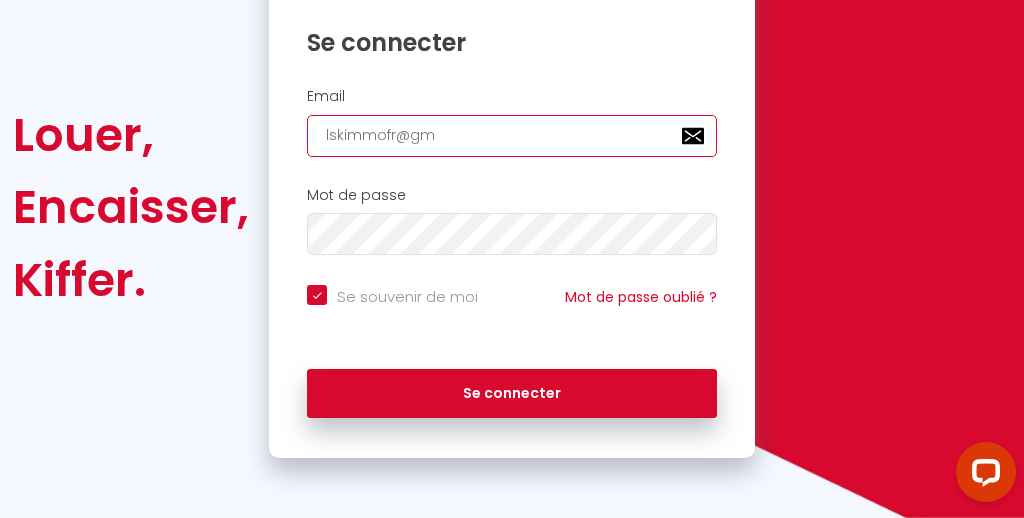 checkbox on "true" 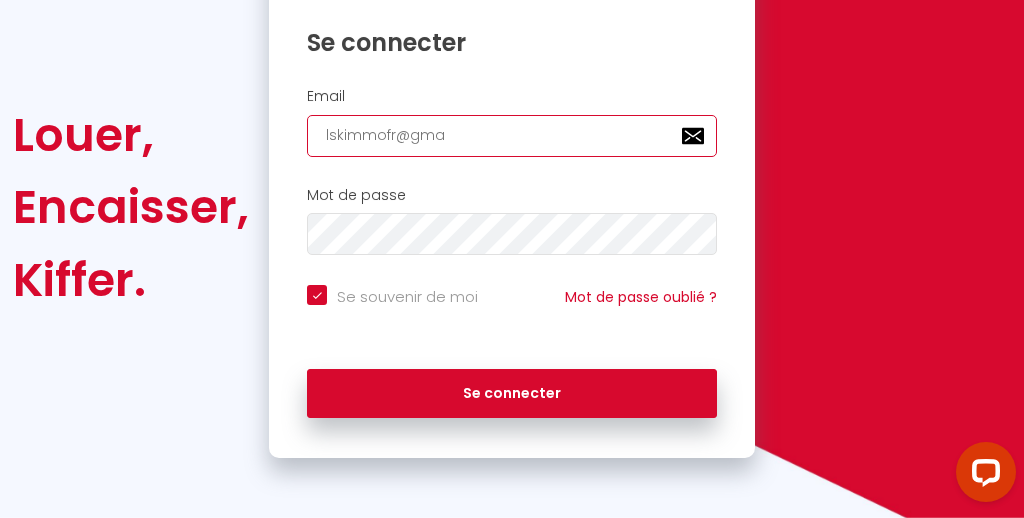 checkbox on "true" 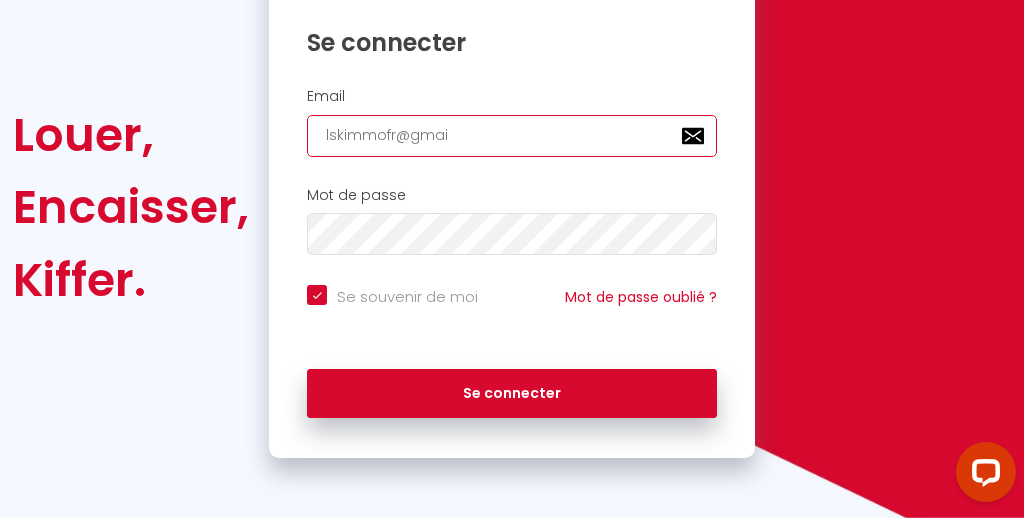 checkbox on "true" 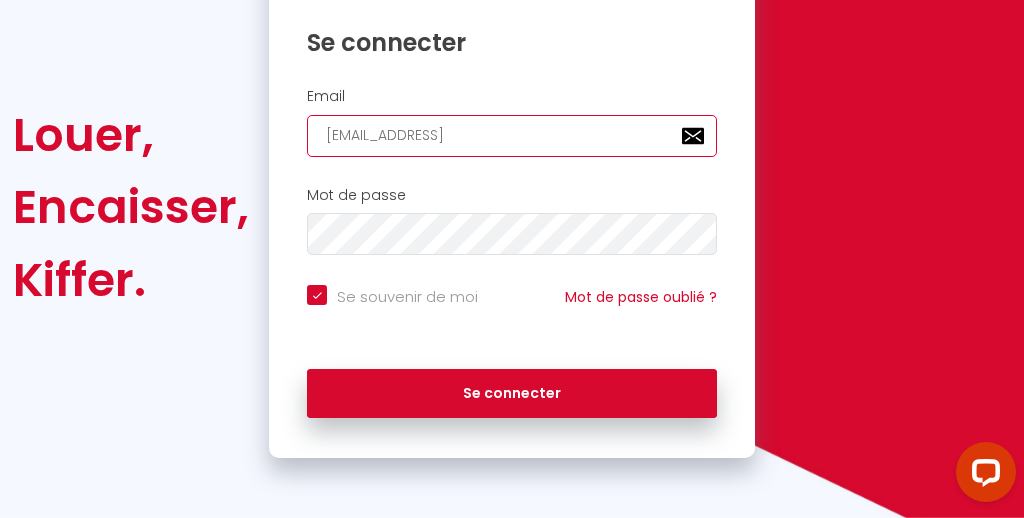 checkbox on "true" 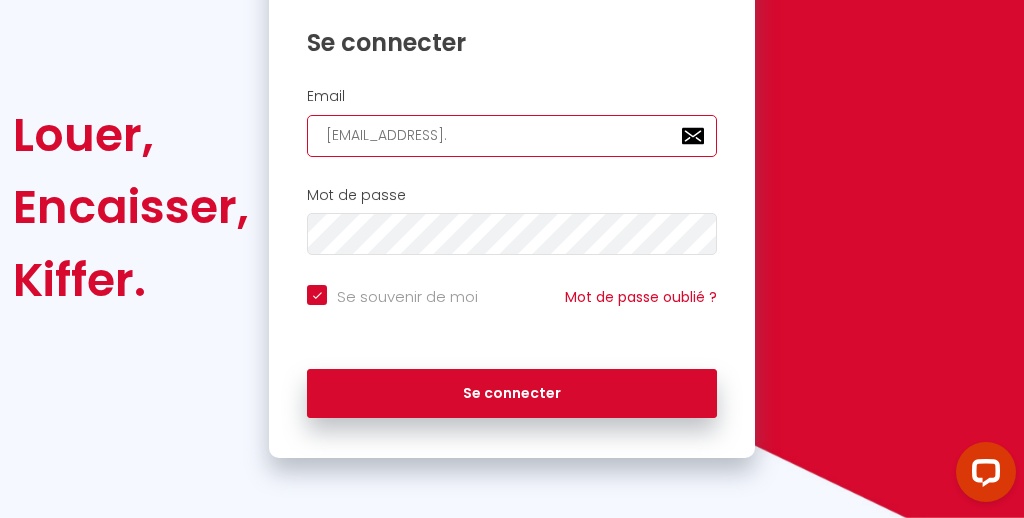 checkbox on "true" 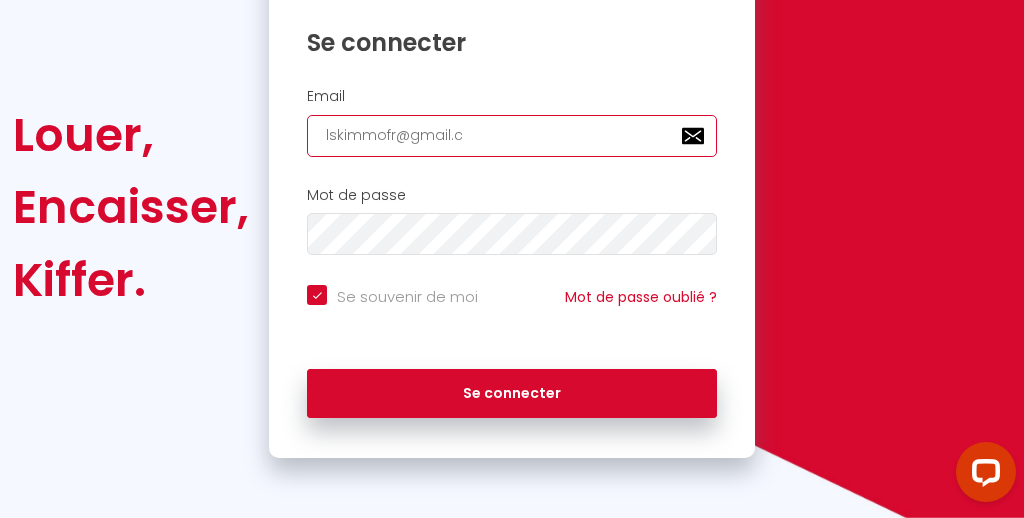 checkbox on "true" 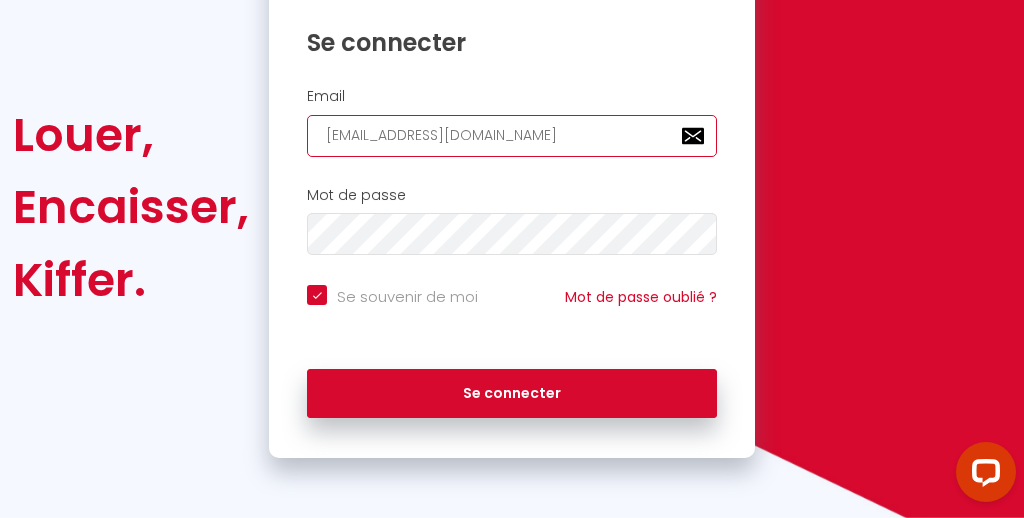 checkbox on "true" 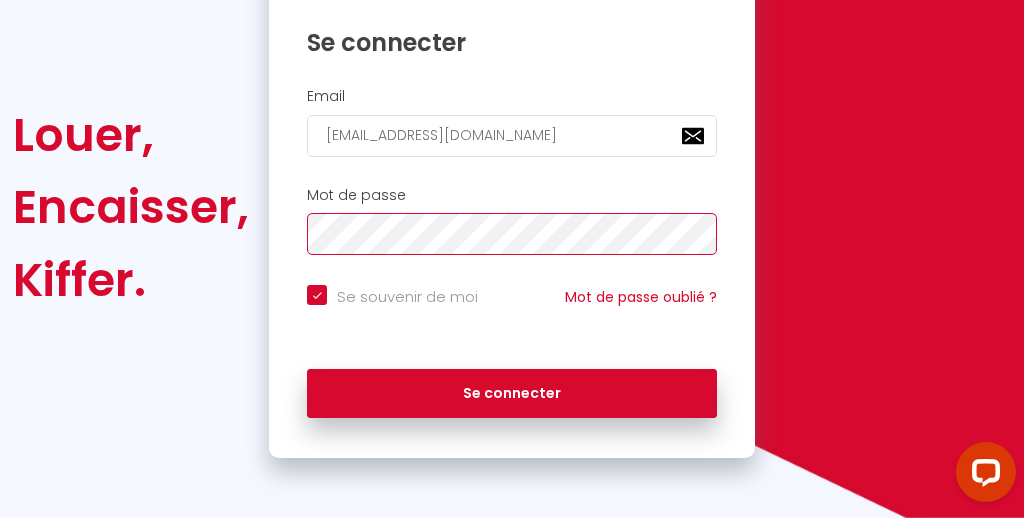 scroll, scrollTop: 0, scrollLeft: 0, axis: both 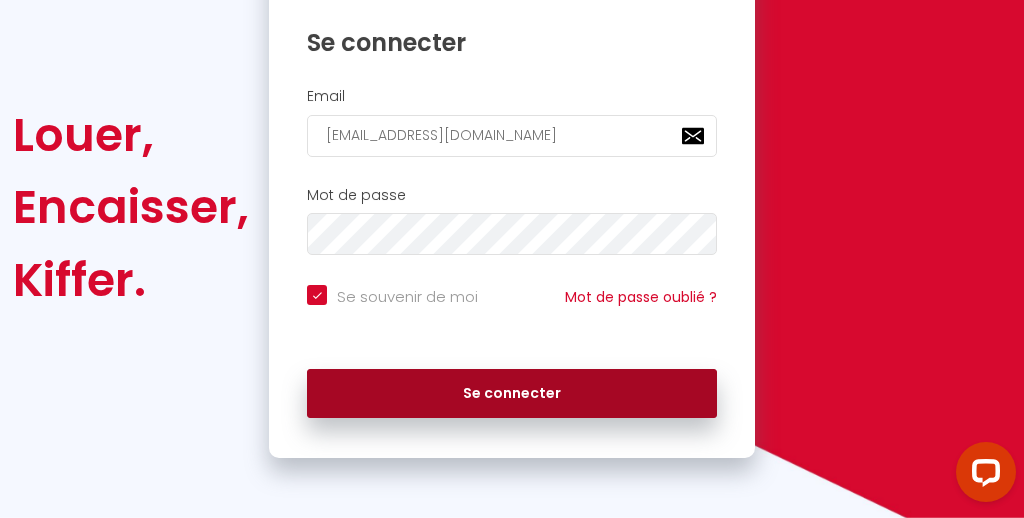 click on "Se connecter" at bounding box center (512, 394) 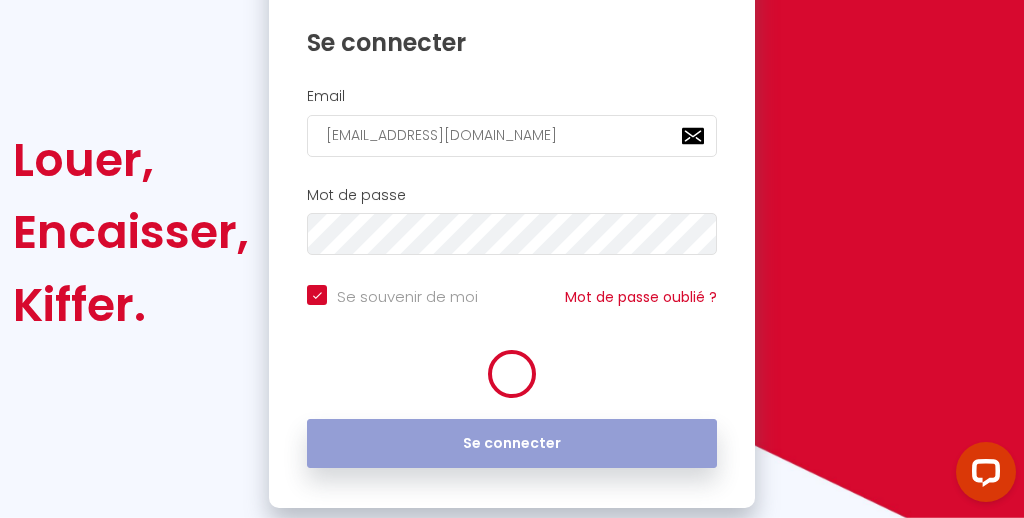 scroll, scrollTop: 245, scrollLeft: 0, axis: vertical 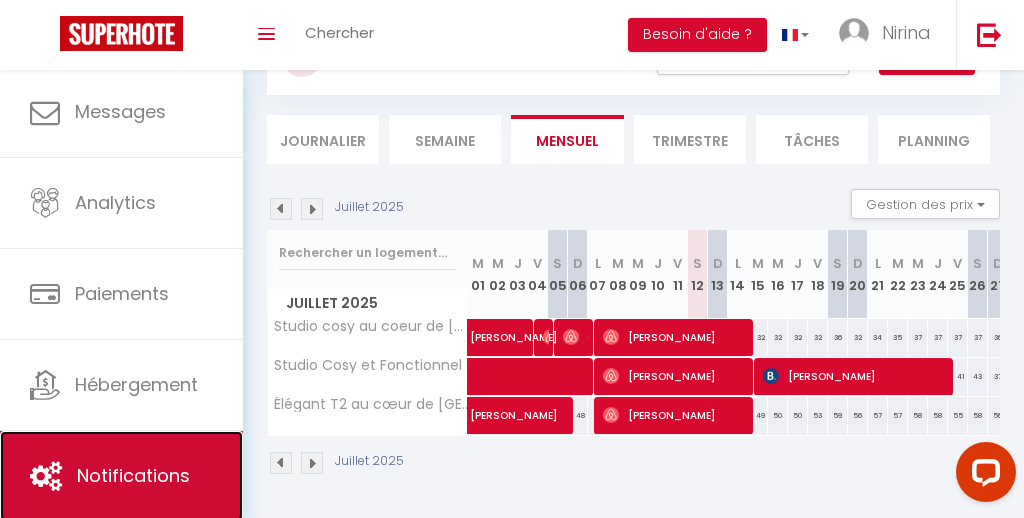 click on "Notifications" at bounding box center [133, 475] 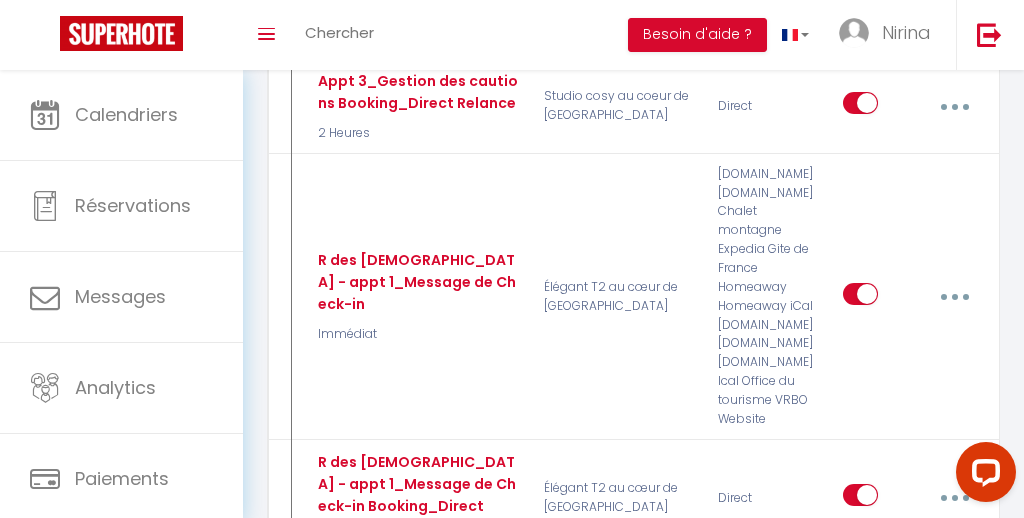 scroll, scrollTop: 2194, scrollLeft: 0, axis: vertical 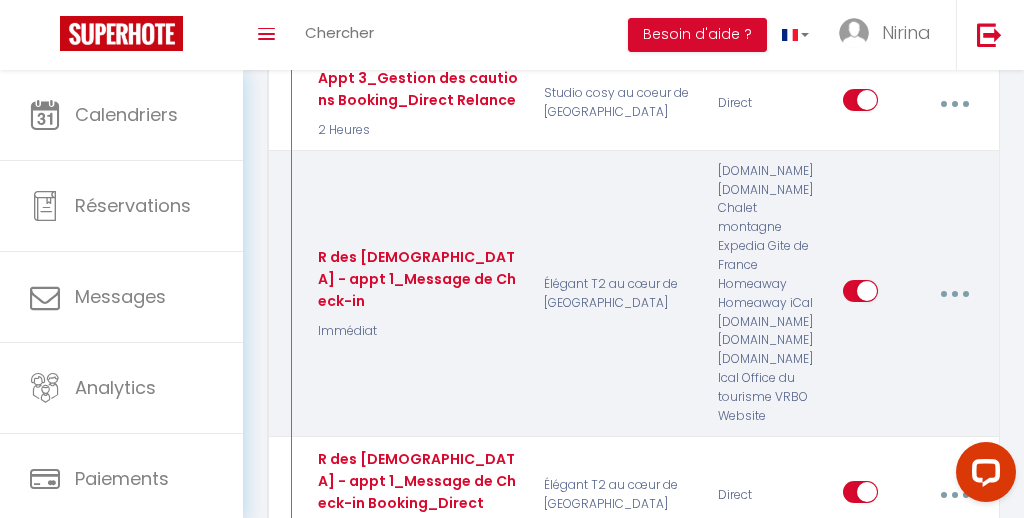 click at bounding box center [954, 294] 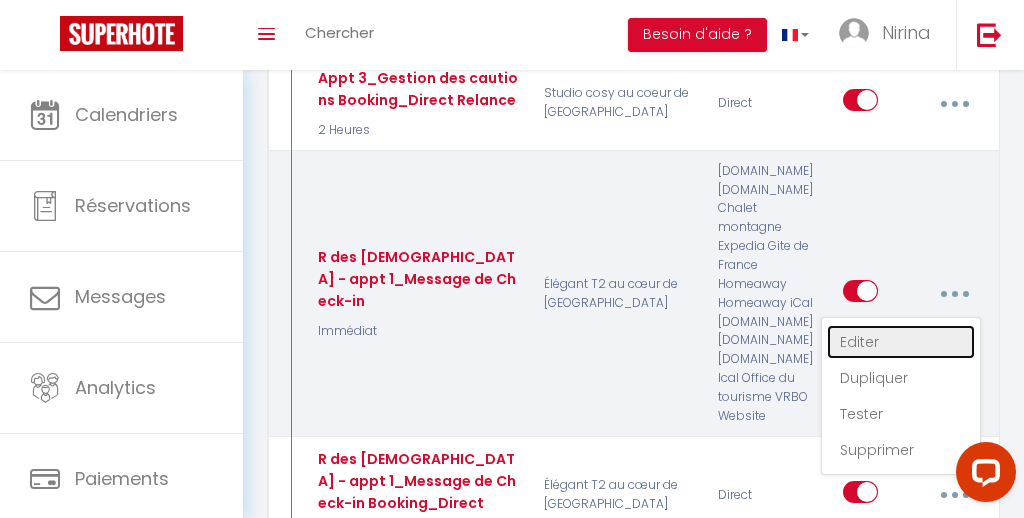 click on "Editer" at bounding box center [901, 342] 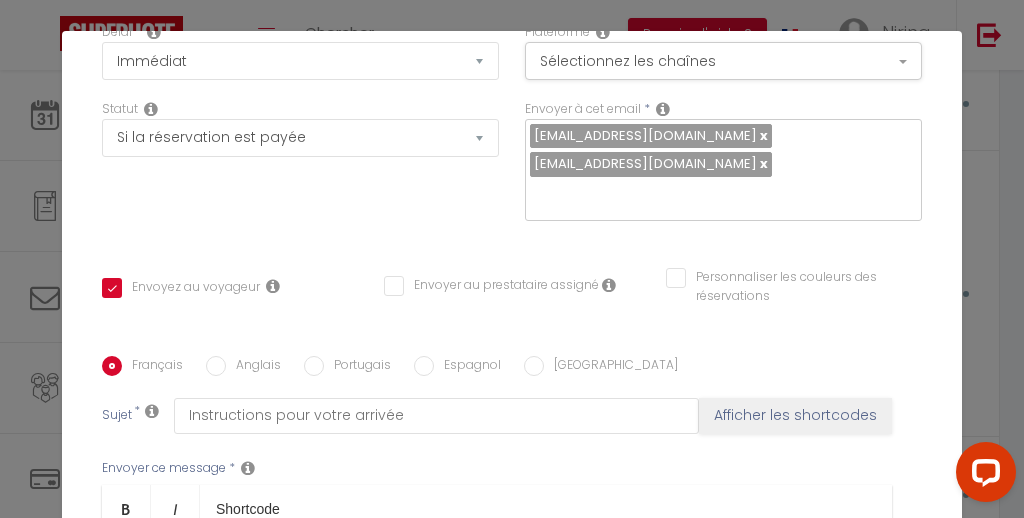 scroll, scrollTop: 477, scrollLeft: 0, axis: vertical 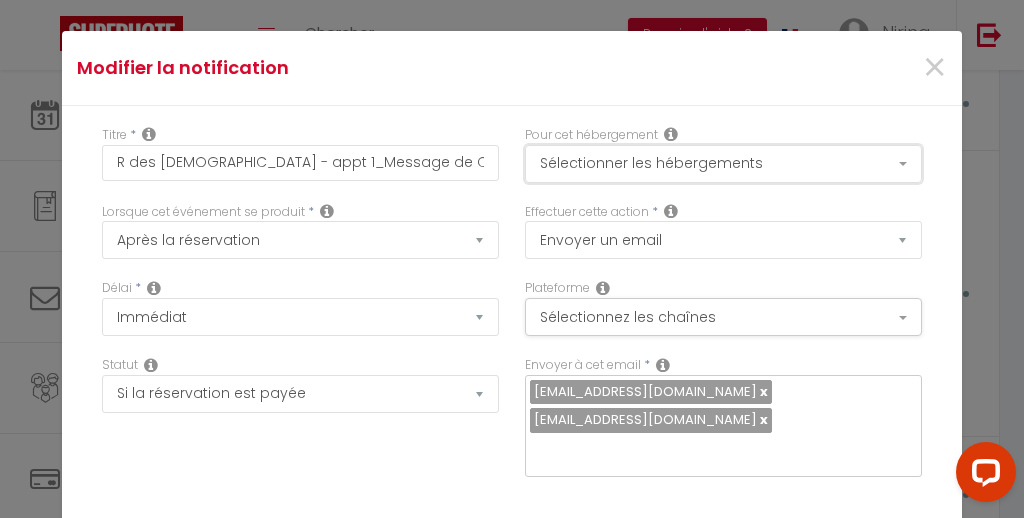 click on "Sélectionner les hébergements" at bounding box center [723, 164] 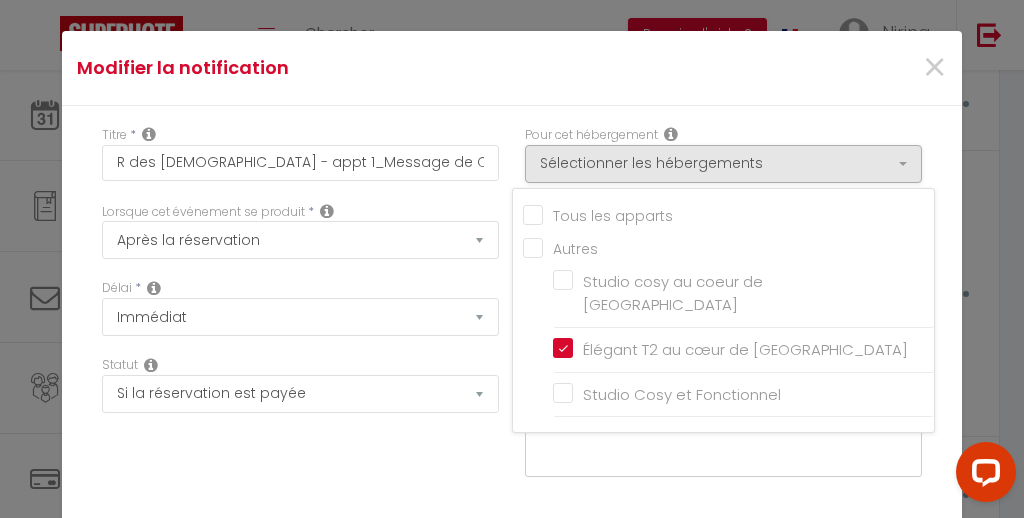 click on "Modifier la notification" at bounding box center [362, 68] 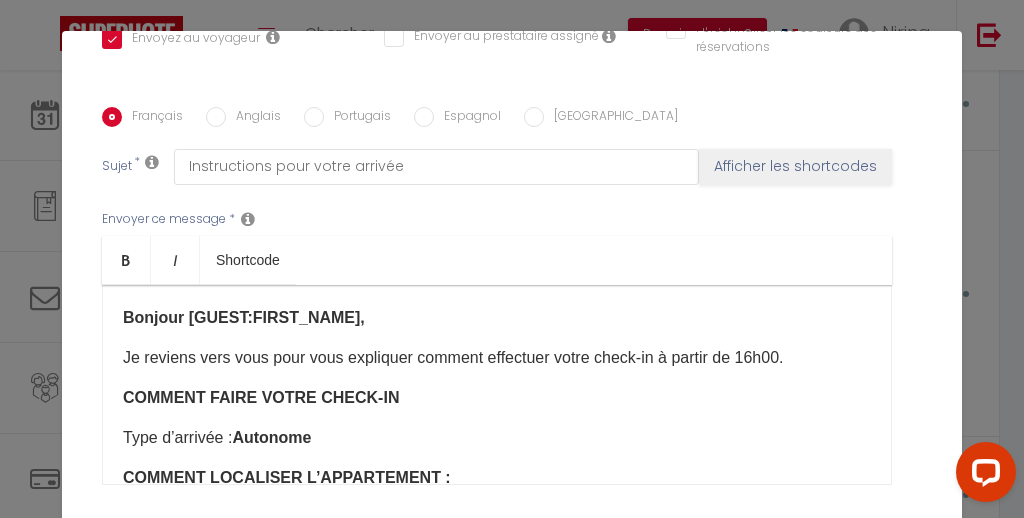 scroll, scrollTop: 523, scrollLeft: 0, axis: vertical 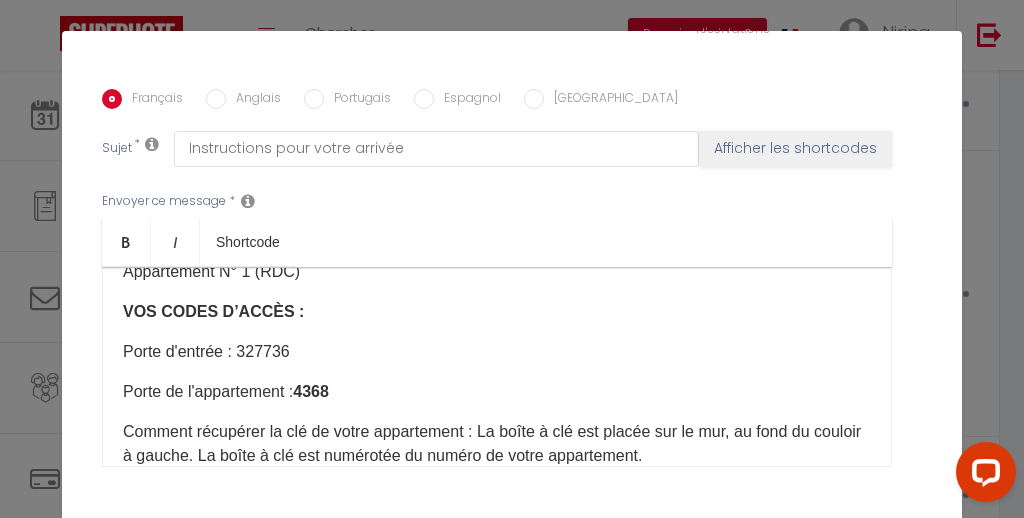 click on "Porte d'entrée : 327736" at bounding box center [497, 352] 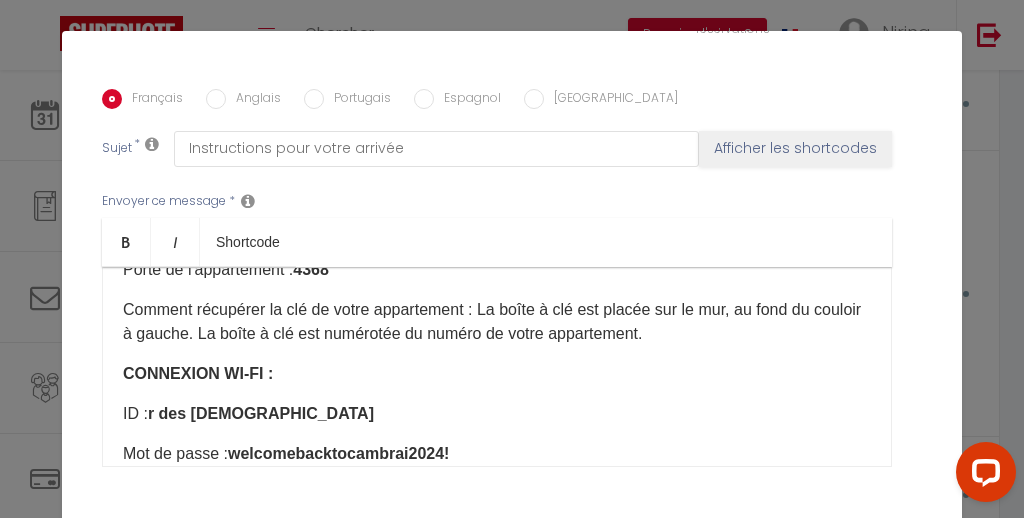 scroll, scrollTop: 434, scrollLeft: 0, axis: vertical 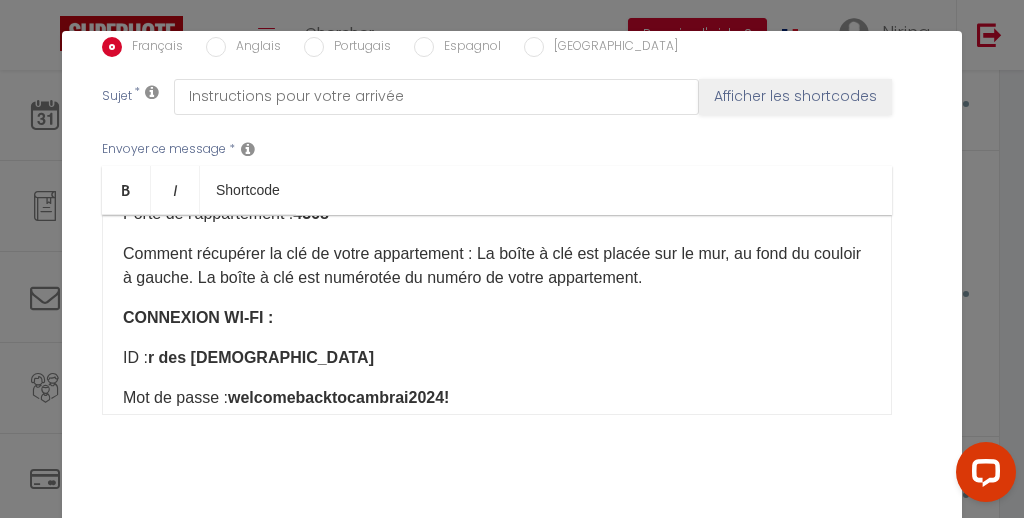 click on "Mettre à jour" at bounding box center [556, 539] 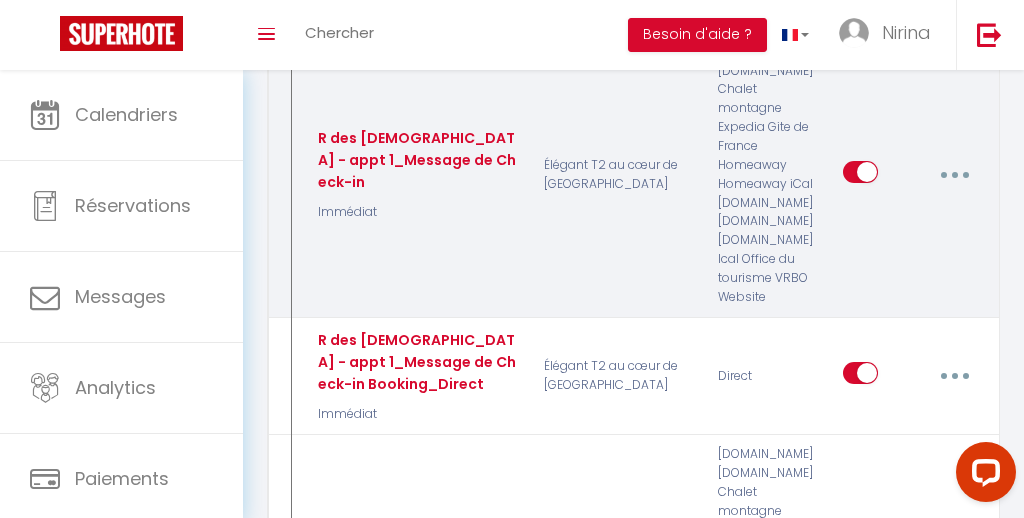 scroll, scrollTop: 2322, scrollLeft: 0, axis: vertical 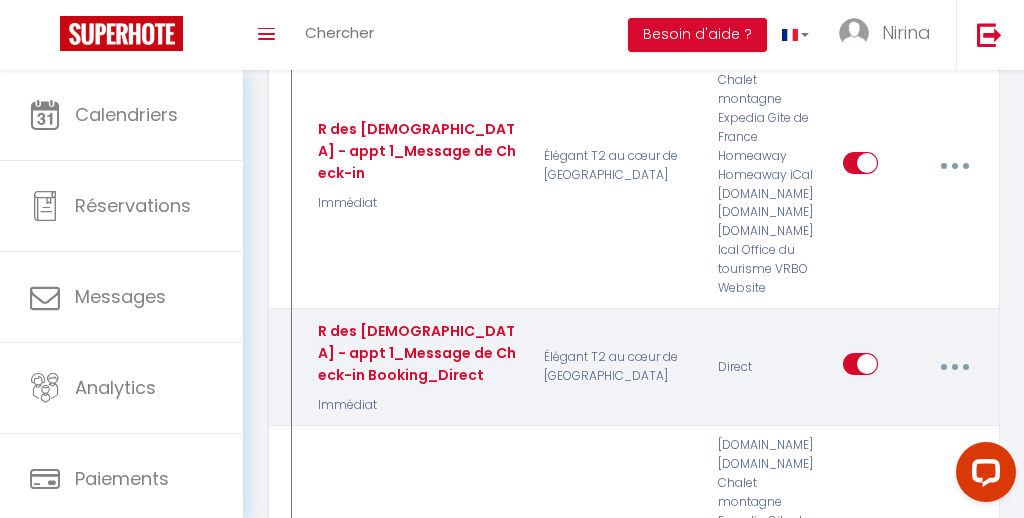 click at bounding box center [954, 367] 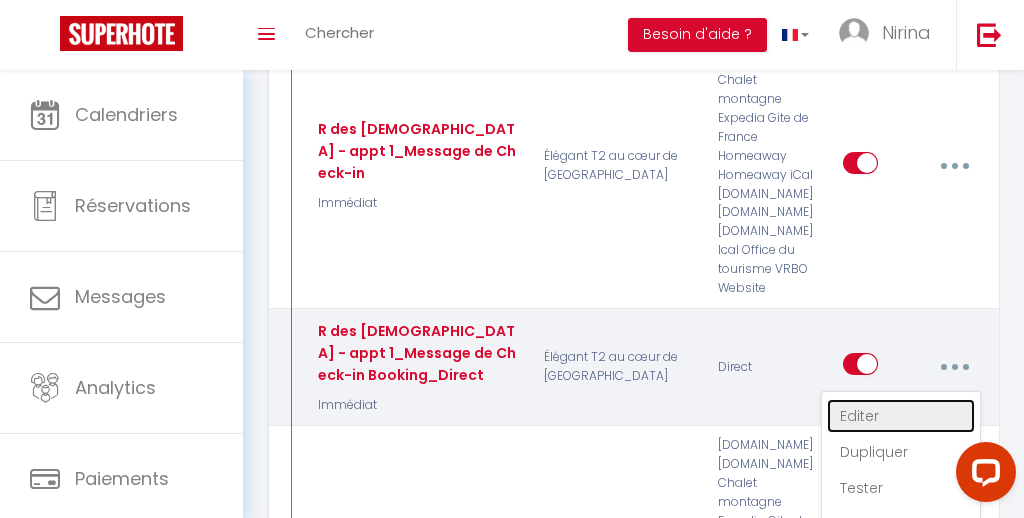 click on "Editer" at bounding box center (901, 416) 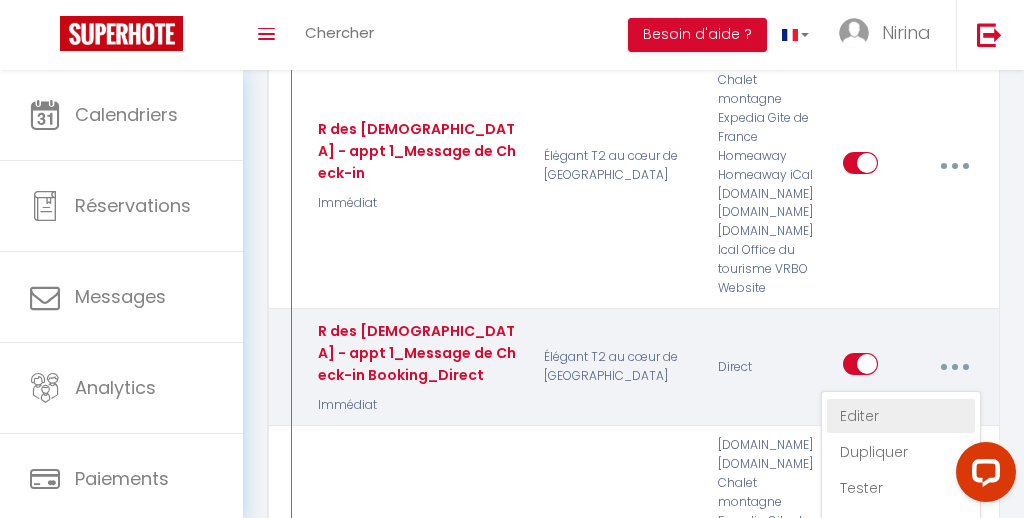 select on "Immédiat" 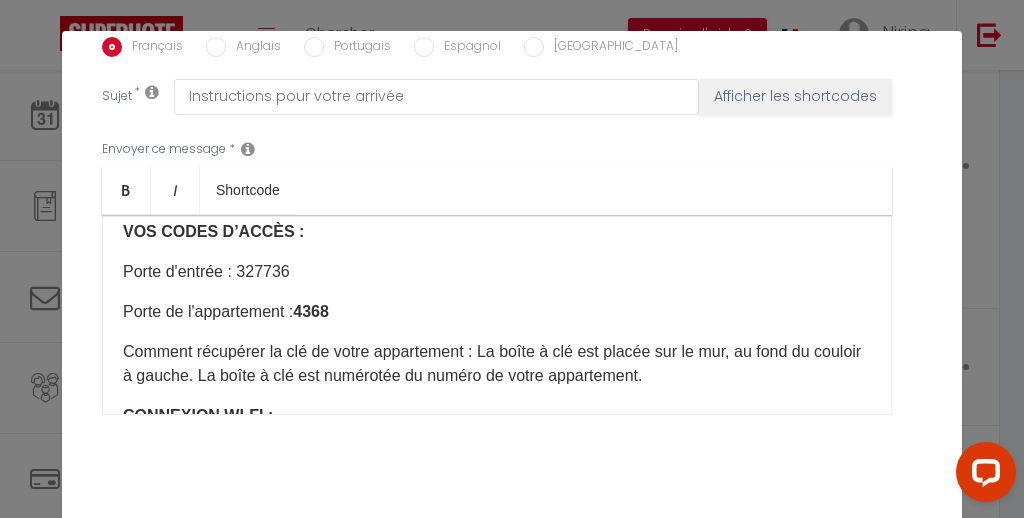 scroll, scrollTop: 345, scrollLeft: 0, axis: vertical 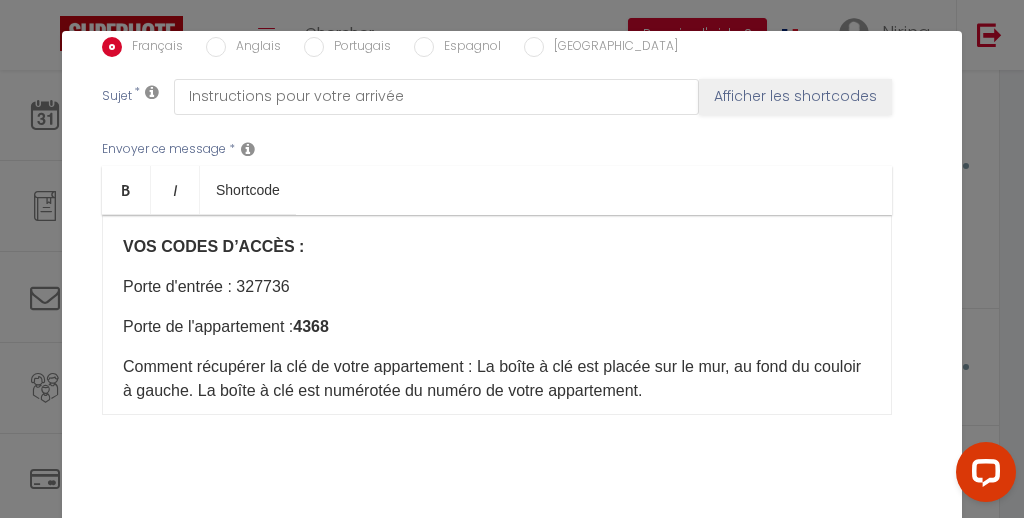 click on "Porte d'entrée : 327736" at bounding box center (497, 287) 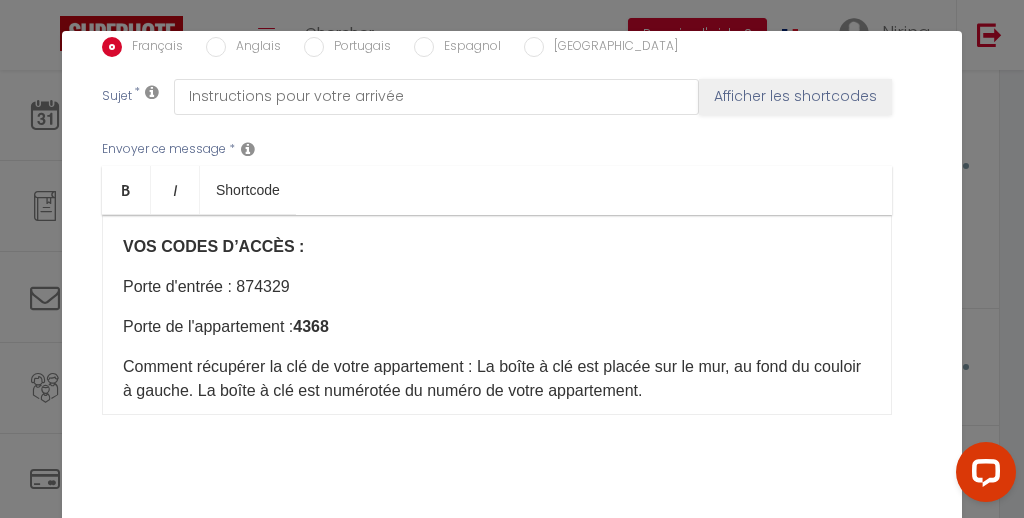 click on "Mettre à jour" at bounding box center (556, 539) 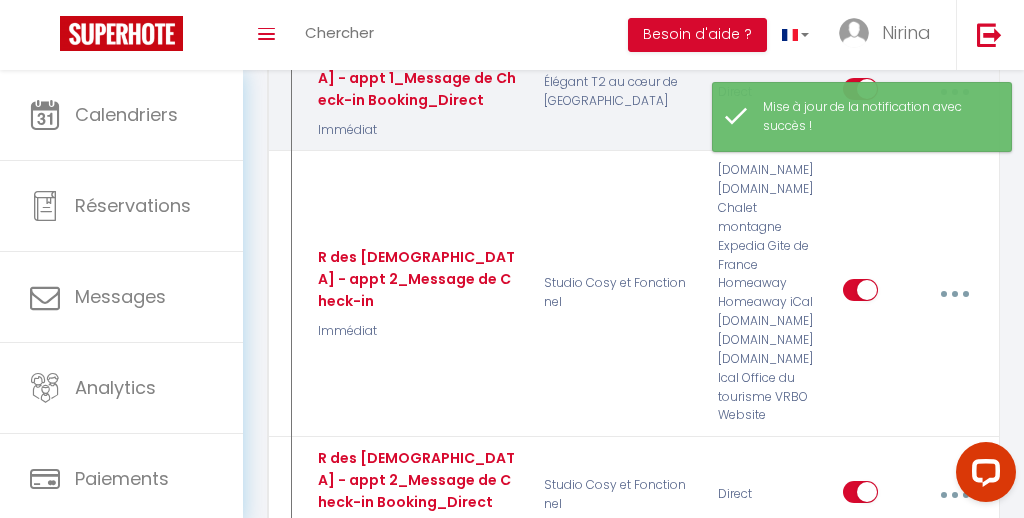 scroll, scrollTop: 2591, scrollLeft: 0, axis: vertical 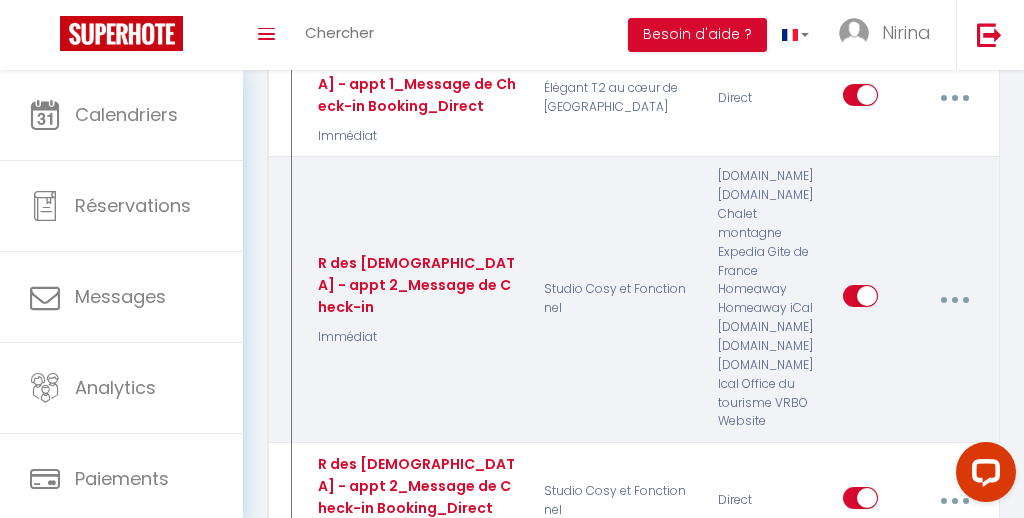 click at bounding box center [954, 299] 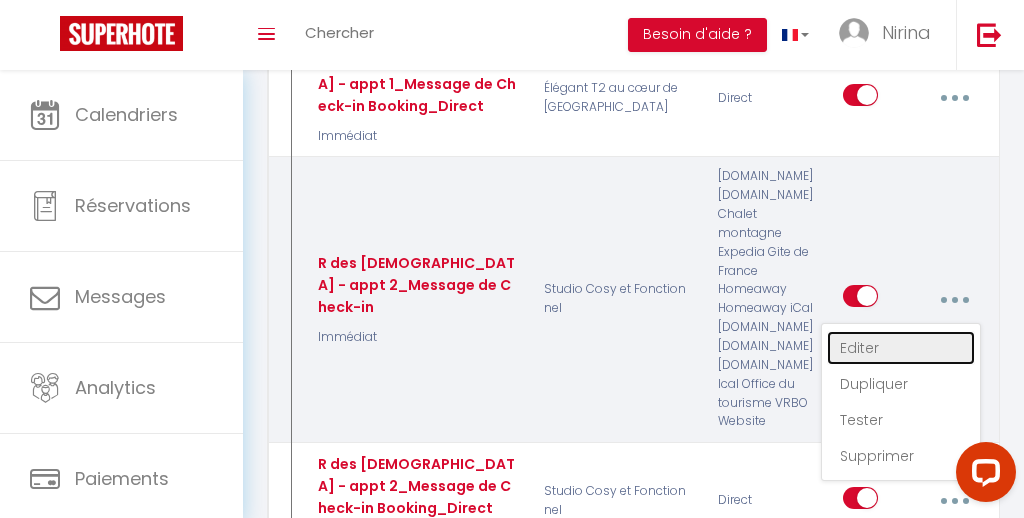 click on "Editer" at bounding box center [901, 348] 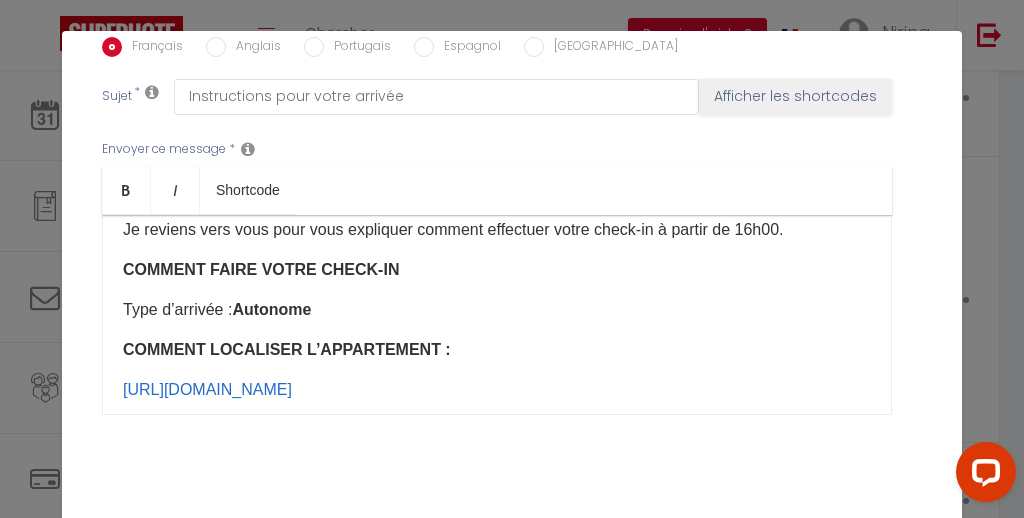 scroll, scrollTop: 0, scrollLeft: 0, axis: both 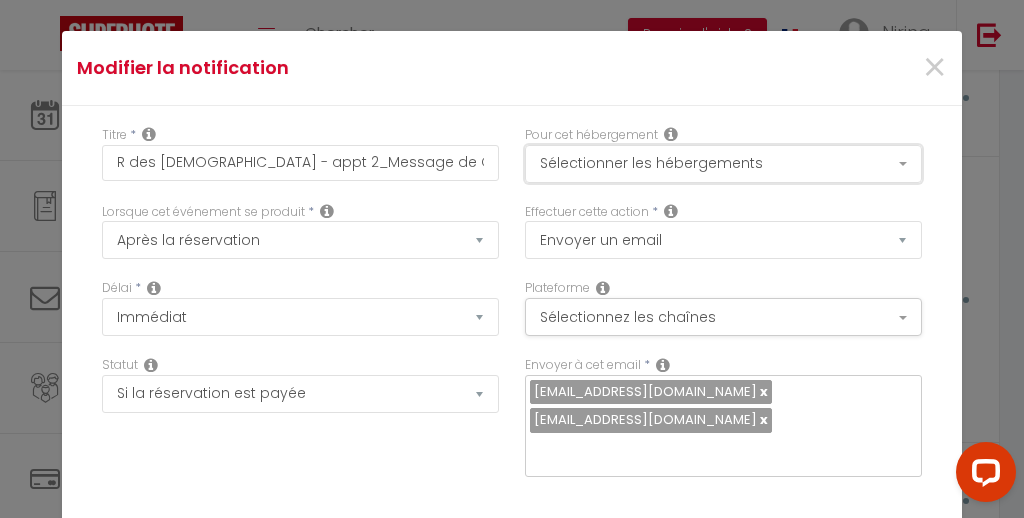click on "Sélectionner les hébergements" at bounding box center (723, 164) 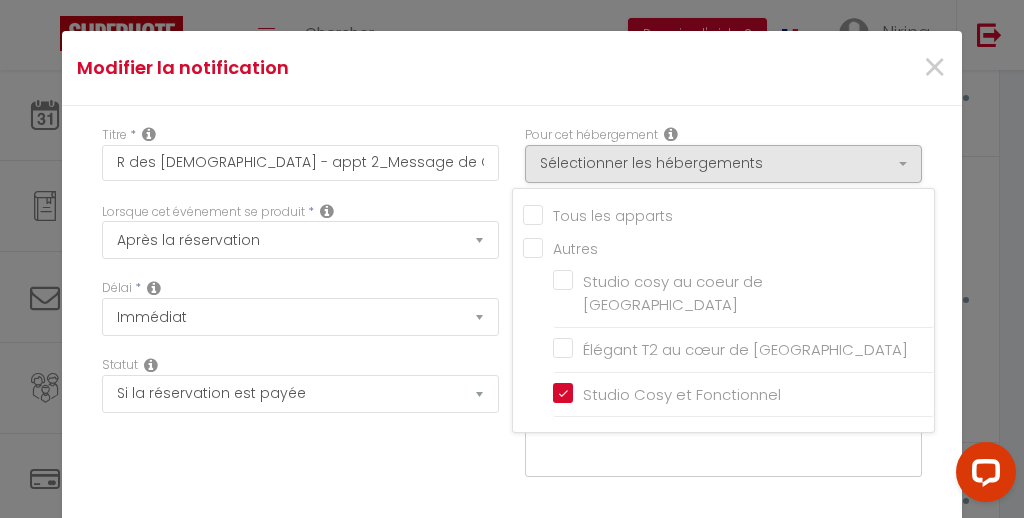 click on "×" at bounding box center (810, 68) 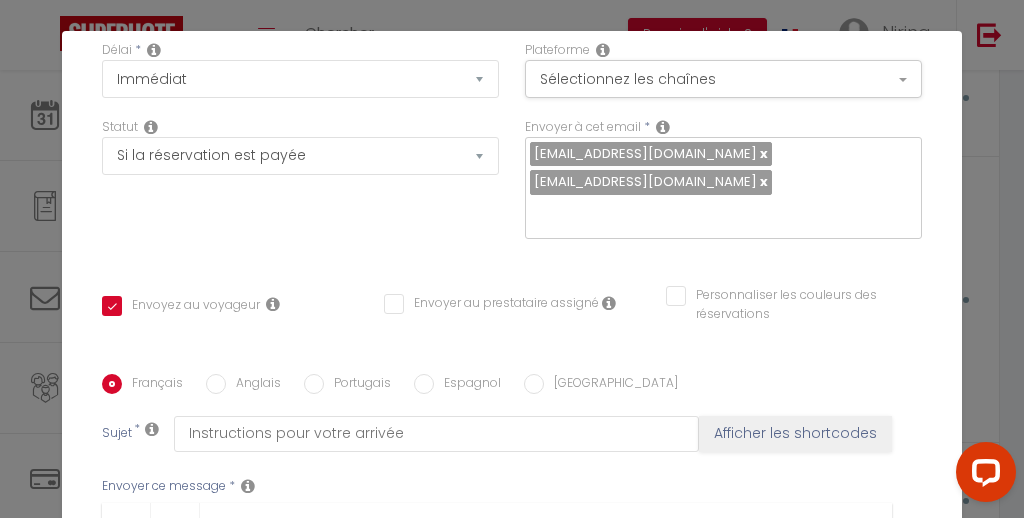 scroll, scrollTop: 292, scrollLeft: 0, axis: vertical 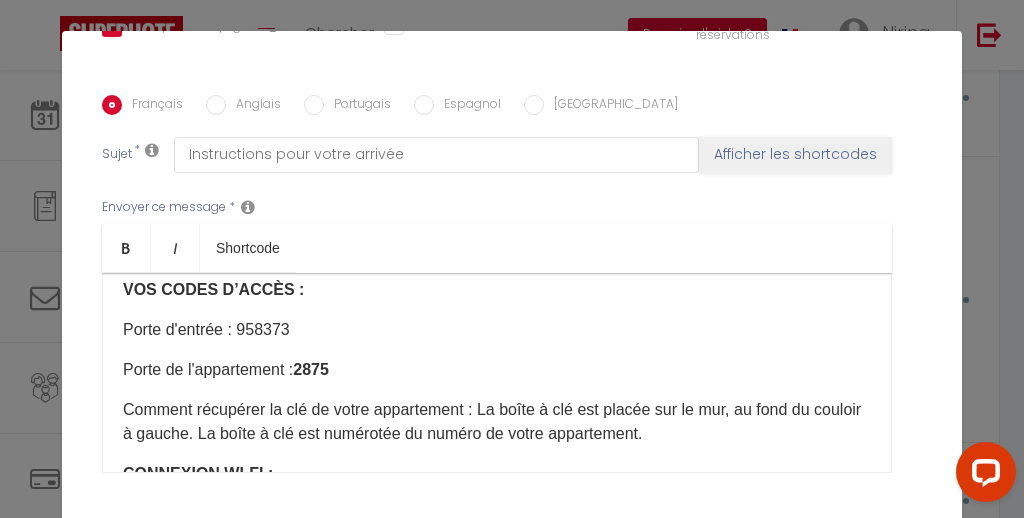 click on "Porte d'entrée : 958373" at bounding box center (497, 330) 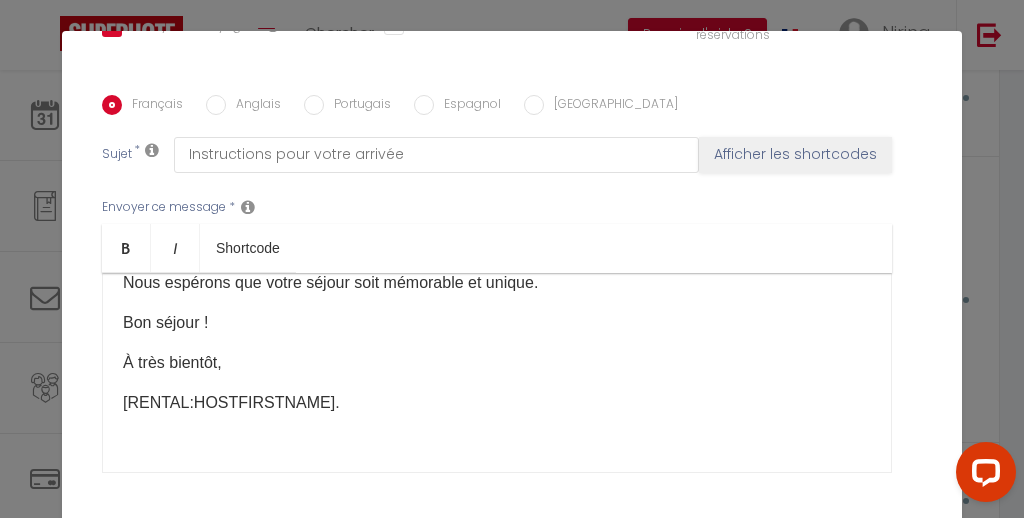 scroll, scrollTop: 814, scrollLeft: 0, axis: vertical 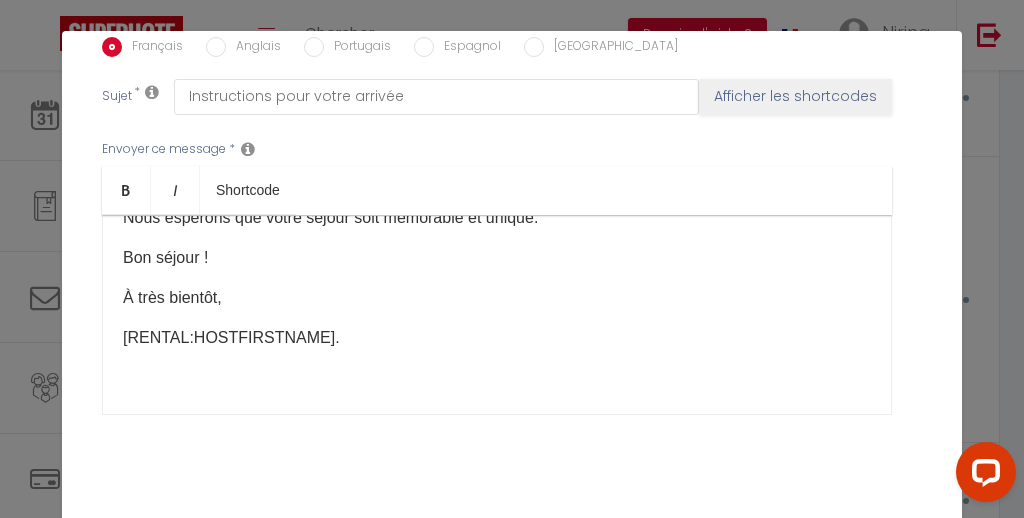 click on "Mettre à jour" at bounding box center (556, 539) 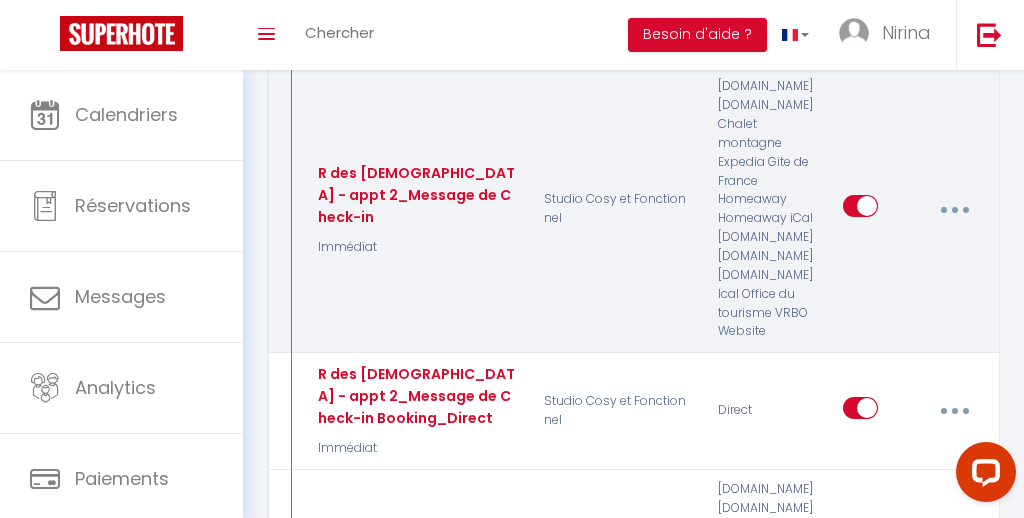 scroll, scrollTop: 2684, scrollLeft: 0, axis: vertical 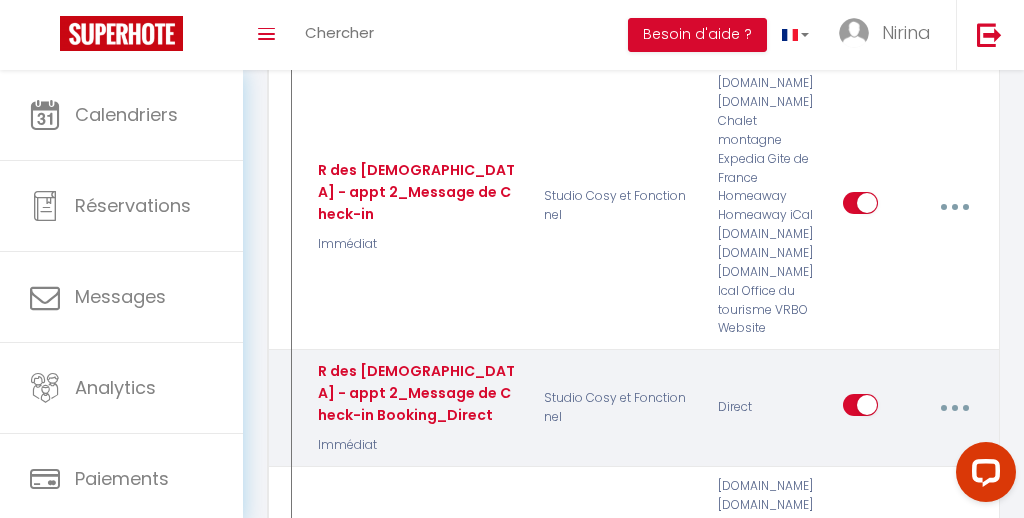 click at bounding box center (955, 408) 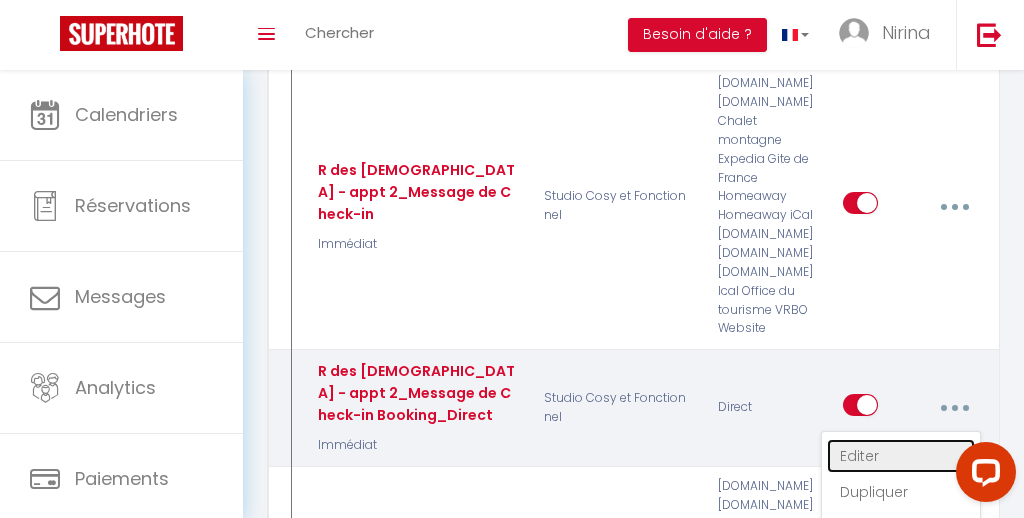 click on "Editer" at bounding box center [901, 456] 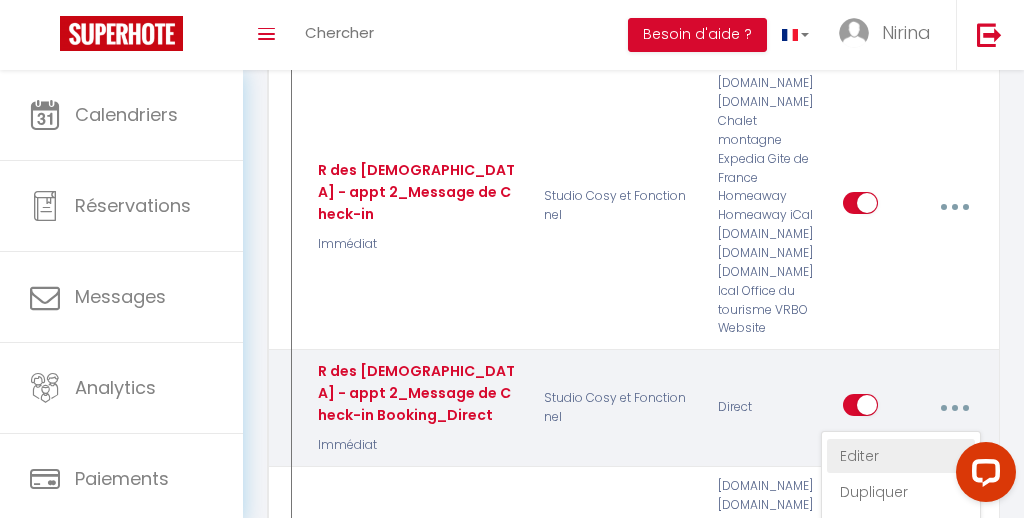 type on "R des [DEMOGRAPHIC_DATA] - appt 2_Message de Check-in Booking_Direct" 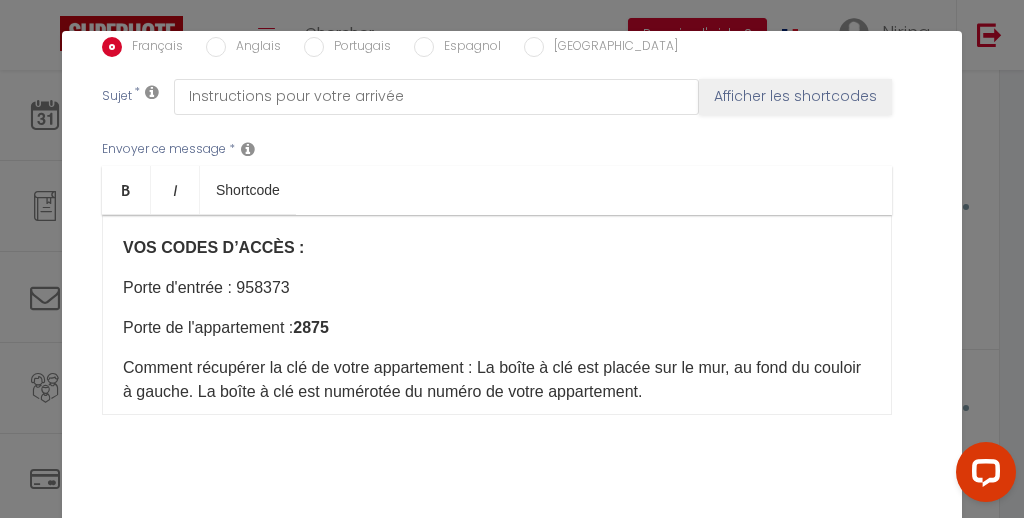 scroll, scrollTop: 337, scrollLeft: 0, axis: vertical 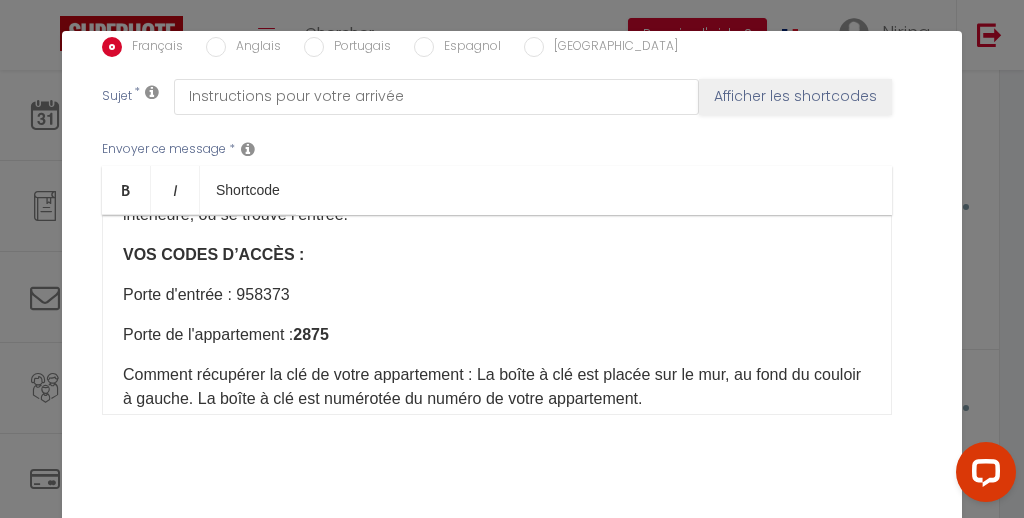 click on "Porte d'entrée : 958373" at bounding box center (497, 295) 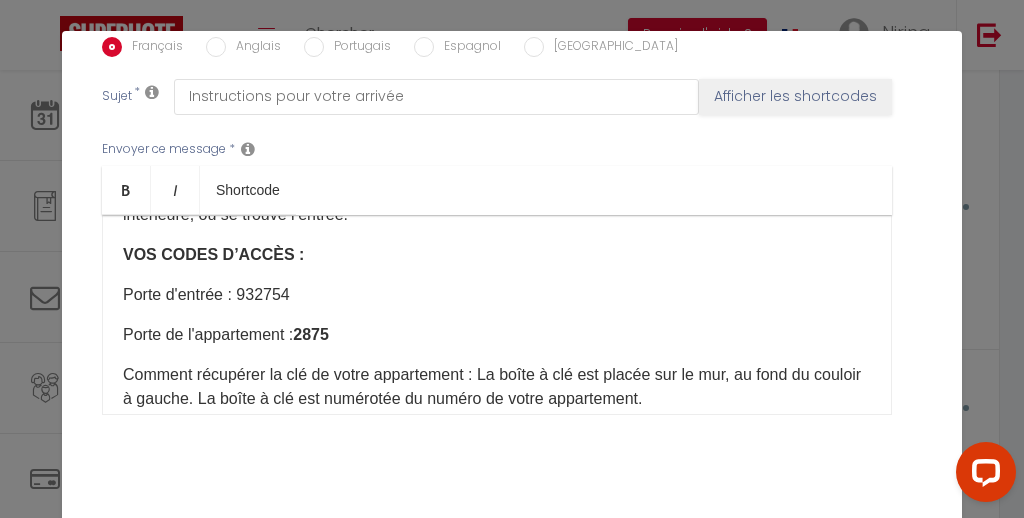 click on "Mettre à jour" at bounding box center [556, 539] 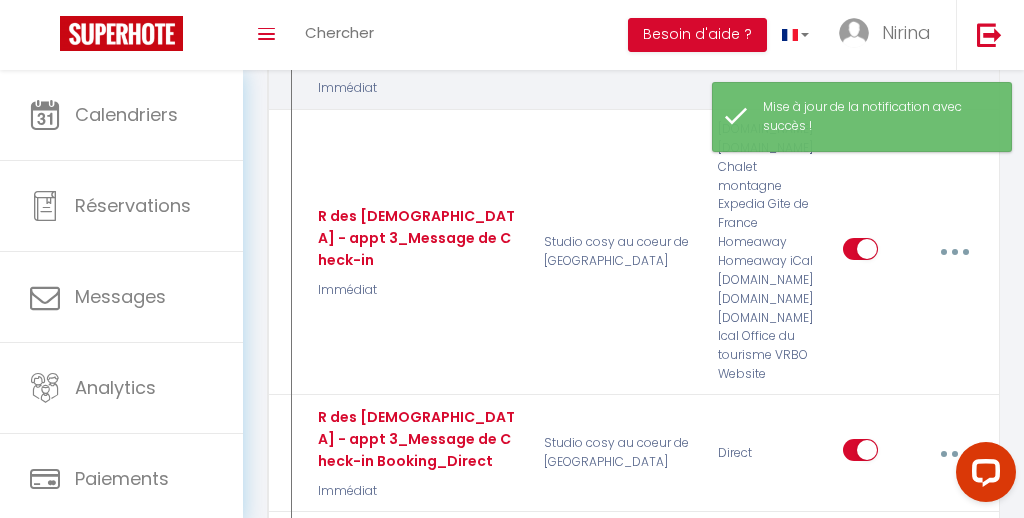 scroll, scrollTop: 3050, scrollLeft: 0, axis: vertical 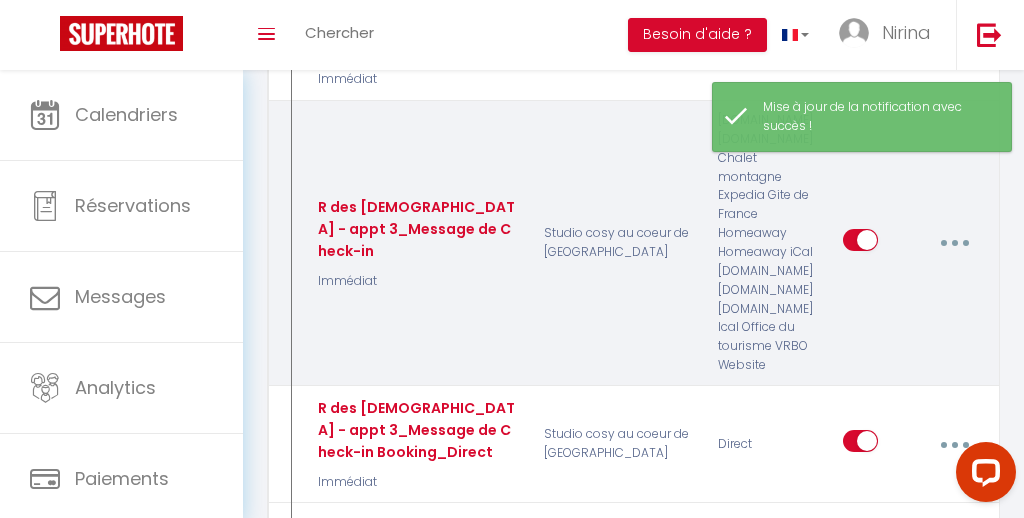 click at bounding box center (955, 243) 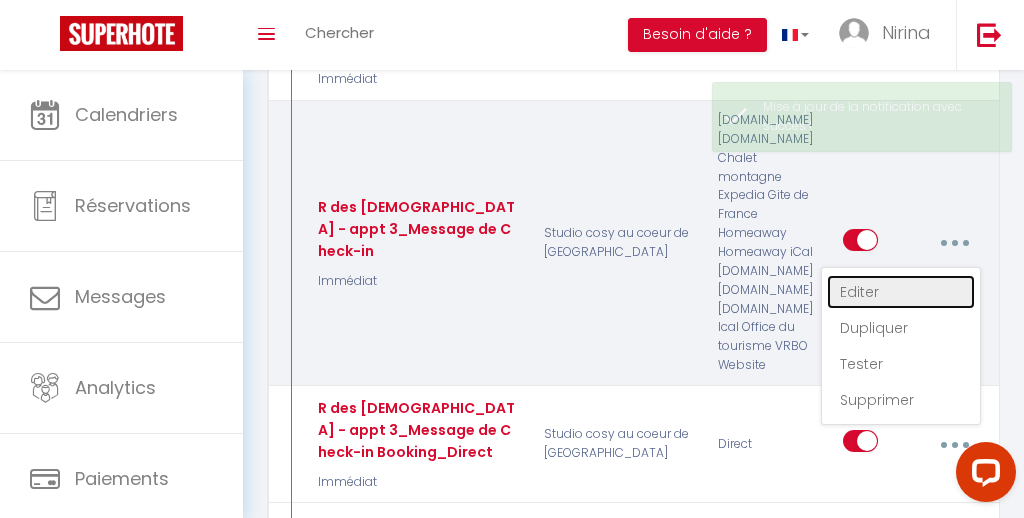 click on "Editer" at bounding box center (901, 292) 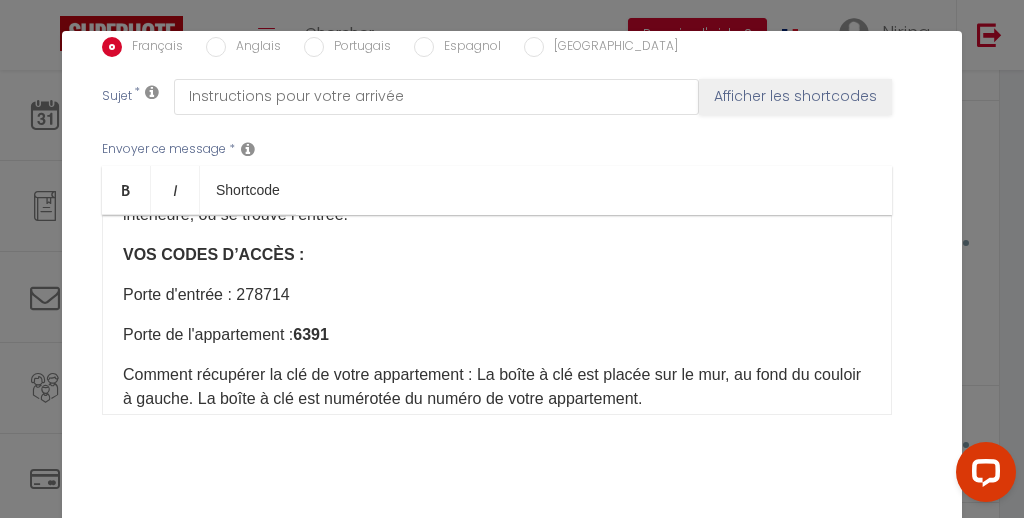 click on "Porte d'entrée : 278714" at bounding box center (497, 295) 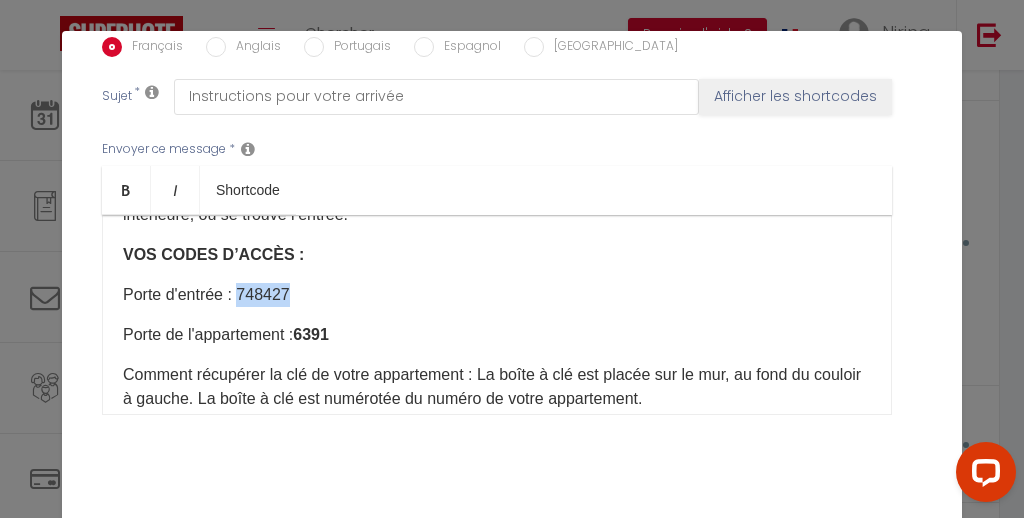 drag, startPoint x: 241, startPoint y: 265, endPoint x: 289, endPoint y: 262, distance: 48.09366 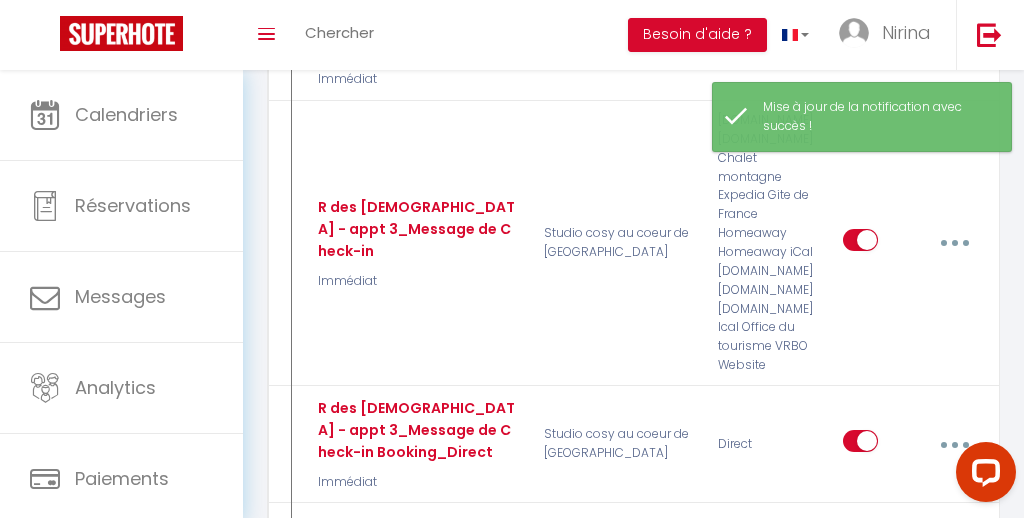 click at bounding box center [982, 476] 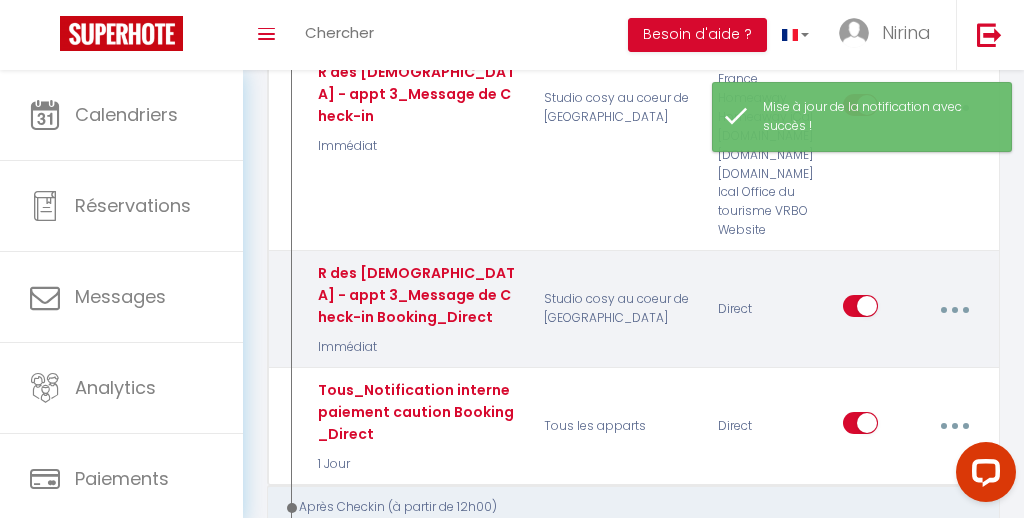 scroll, scrollTop: 3189, scrollLeft: 0, axis: vertical 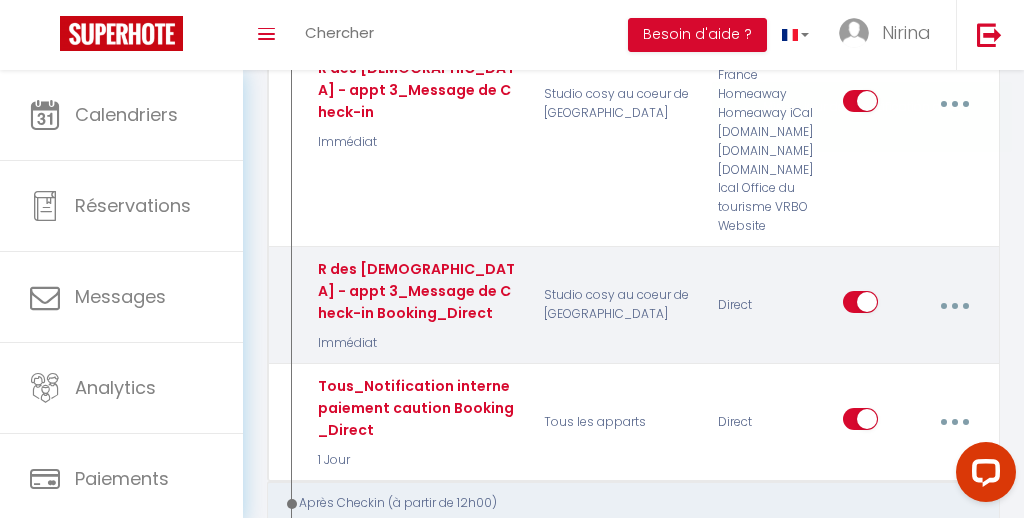 click at bounding box center (954, 305) 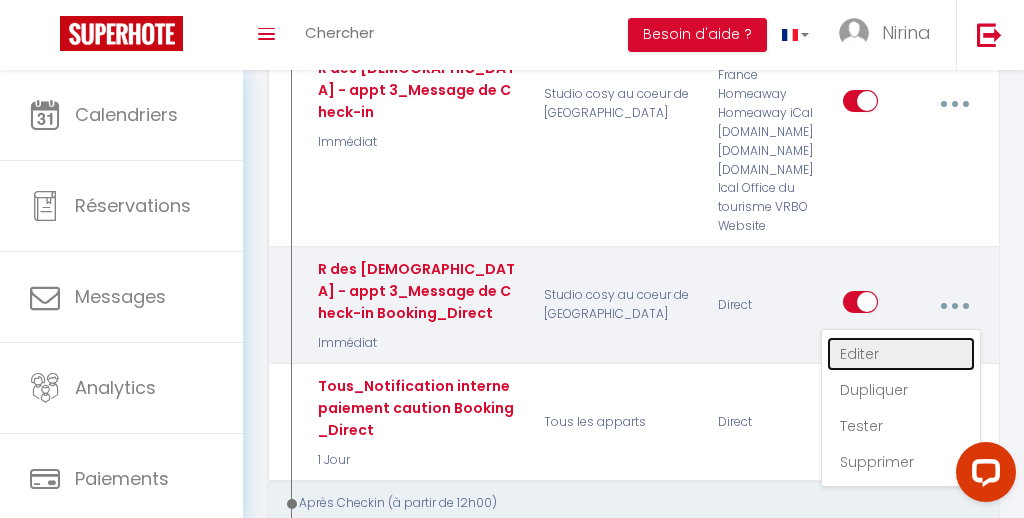 click on "Editer" at bounding box center [901, 354] 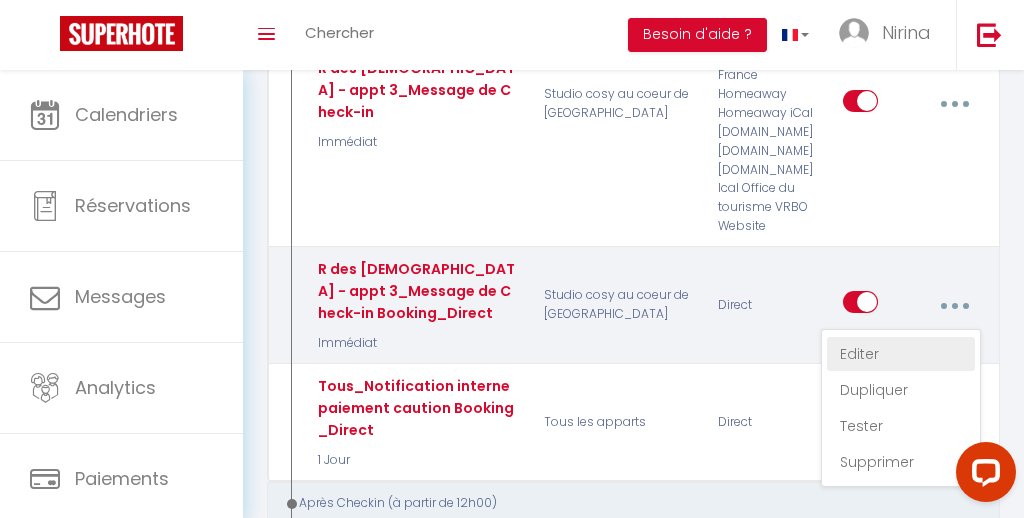 select on "Immédiat" 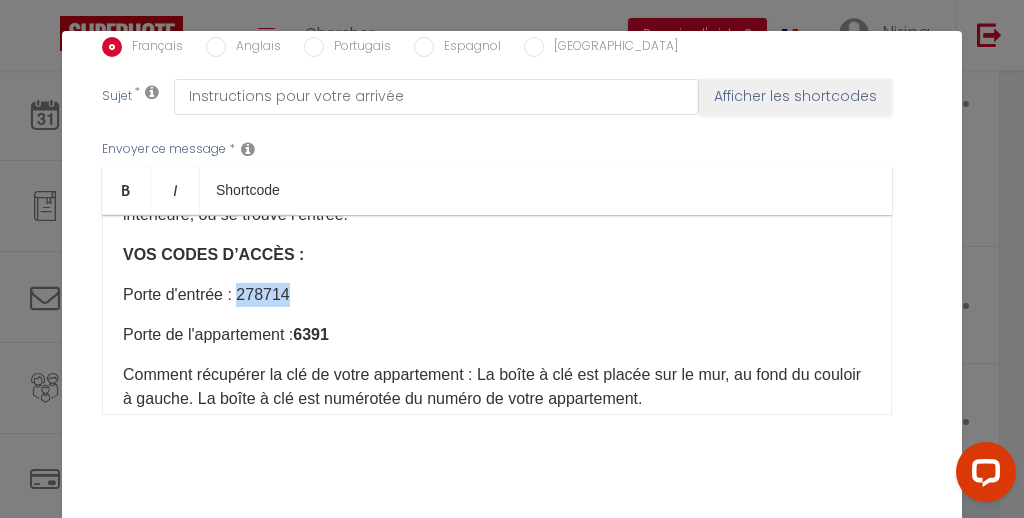 drag, startPoint x: 291, startPoint y: 265, endPoint x: 241, endPoint y: 265, distance: 50 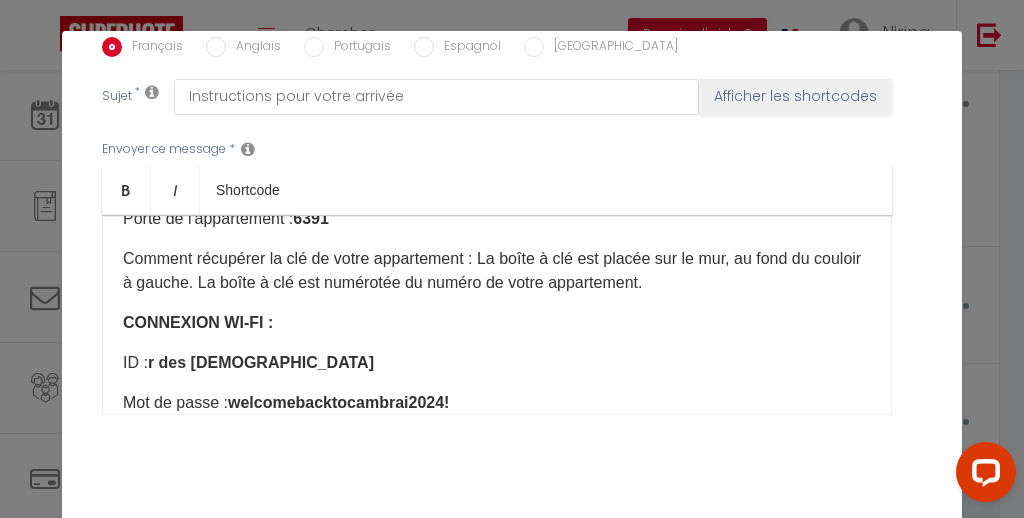 scroll, scrollTop: 455, scrollLeft: 0, axis: vertical 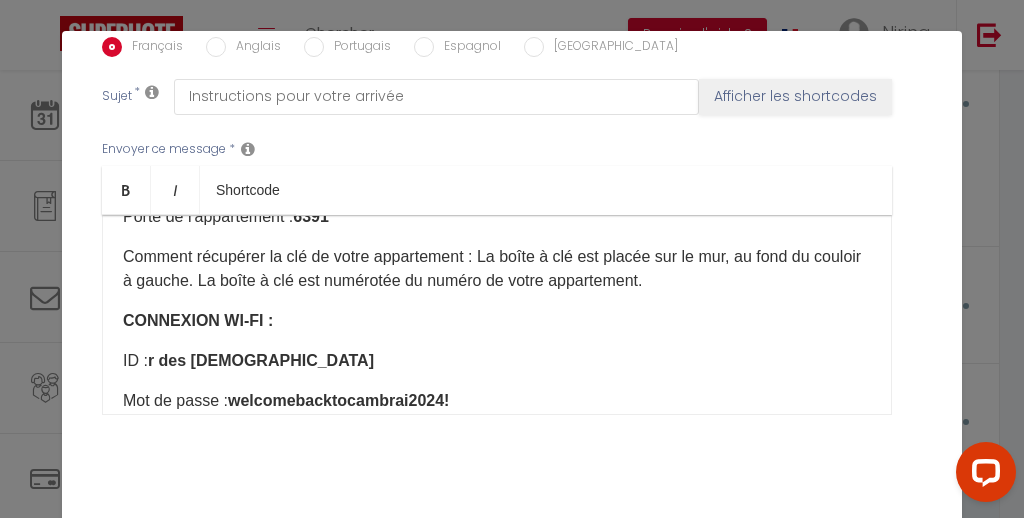 click on "Mettre à jour" at bounding box center [556, 539] 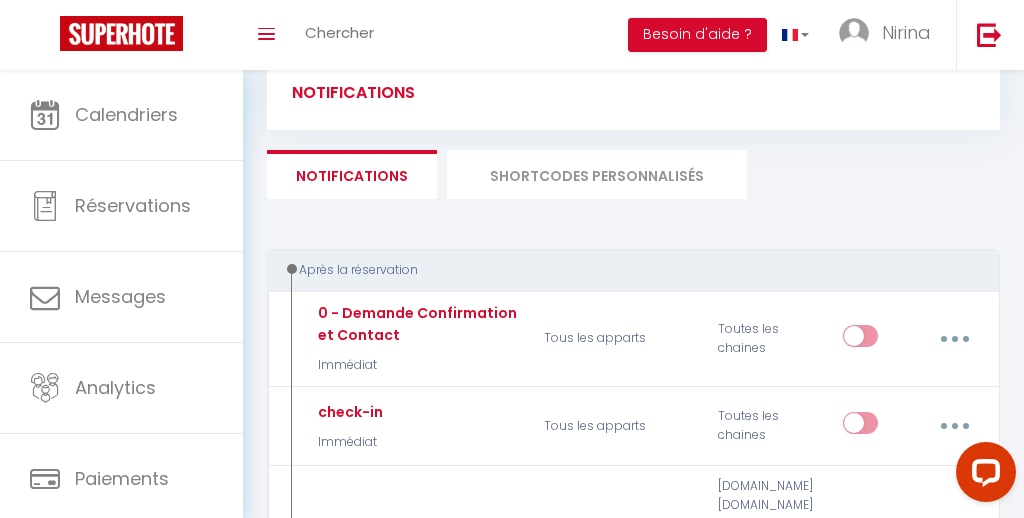 scroll, scrollTop: 111, scrollLeft: 0, axis: vertical 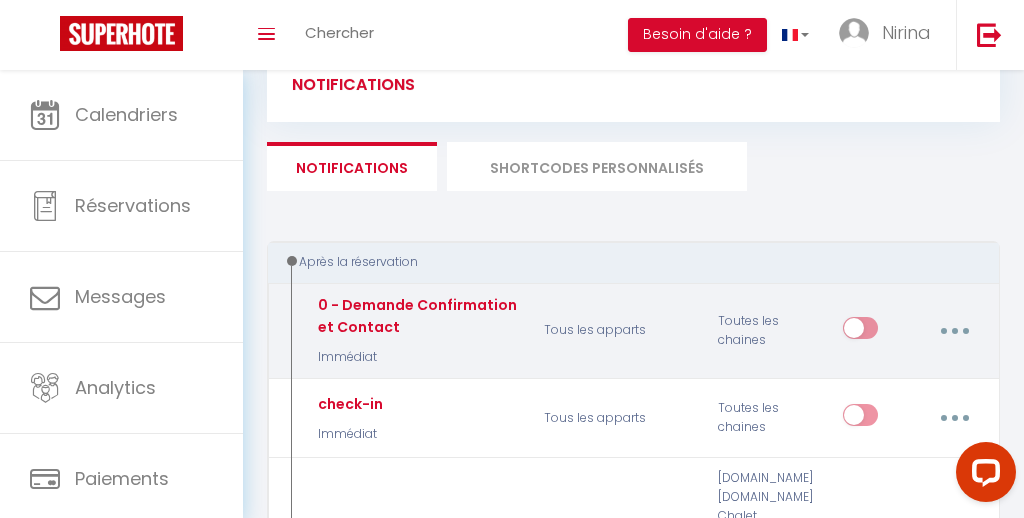 click at bounding box center [954, 331] 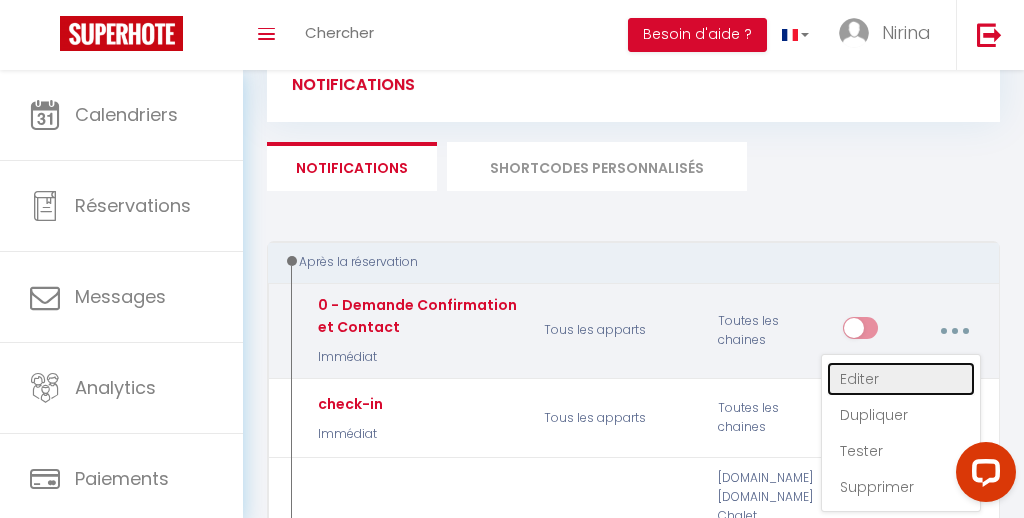 click on "Editer" at bounding box center (901, 379) 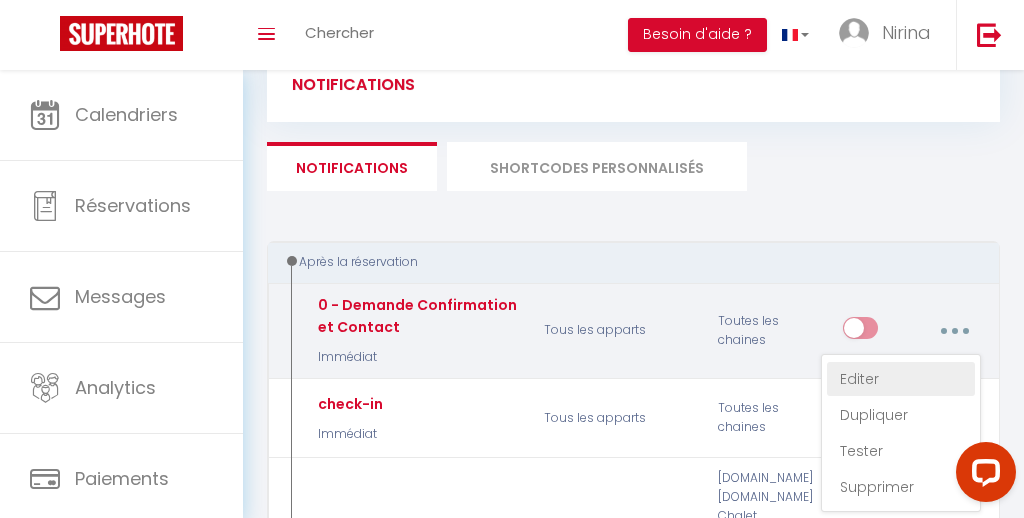 type on "0 - Demande Confirmation et Contact" 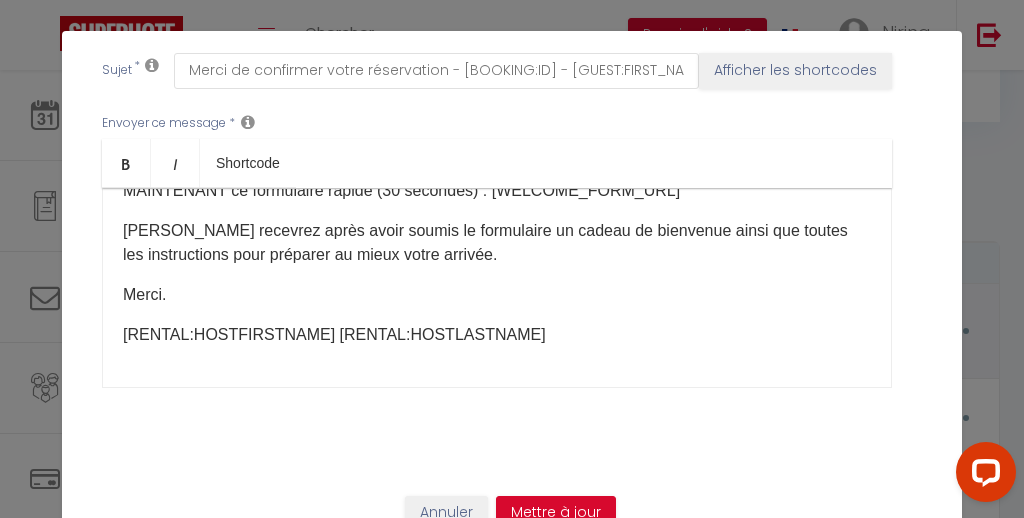 scroll, scrollTop: 94, scrollLeft: 0, axis: vertical 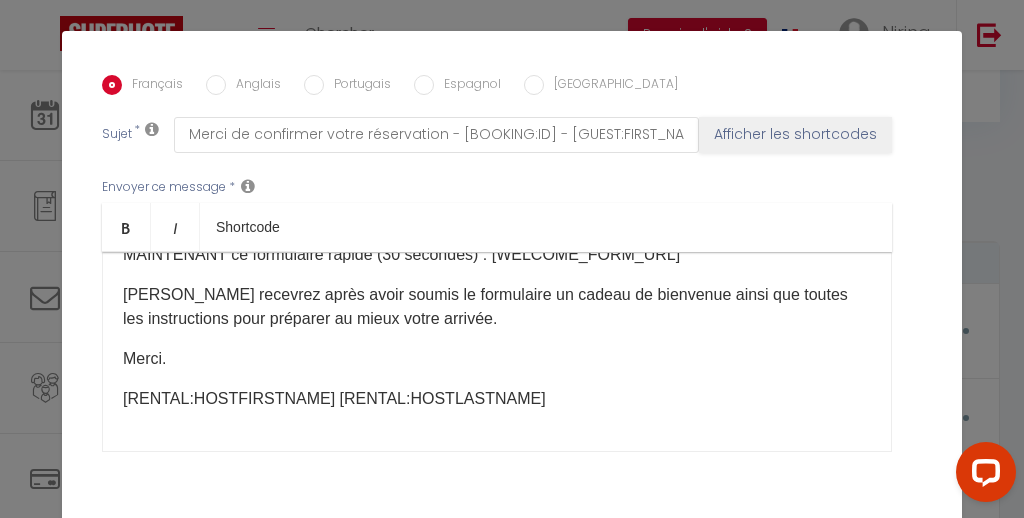 click on "Modifier la notification   ×   Titre   *     0 - Demande Confirmation et Contact   Pour cet hébergement
Sélectionner les hébergements
Tous les apparts
Autres
Studio cosy au coeur de [GEOGRAPHIC_DATA]
Élégant T2 au cœur de [GEOGRAPHIC_DATA]
Studio Cosy et Fonctionnel
Lorsque cet événement se produit   *      Après la réservation   Avant Checkin (à partir de 12h00)   Après Checkin (à partir de 12h00)   Avant Checkout (à partir de 12h00)   Après Checkout (à partir de 12h00)   Température   Co2   [MEDICAL_DATA] sonore   Après visualisation lien paiement   Après Paiement Lien KO   Après Caution Lien KO   Paiement OK      *" at bounding box center [512, 259] 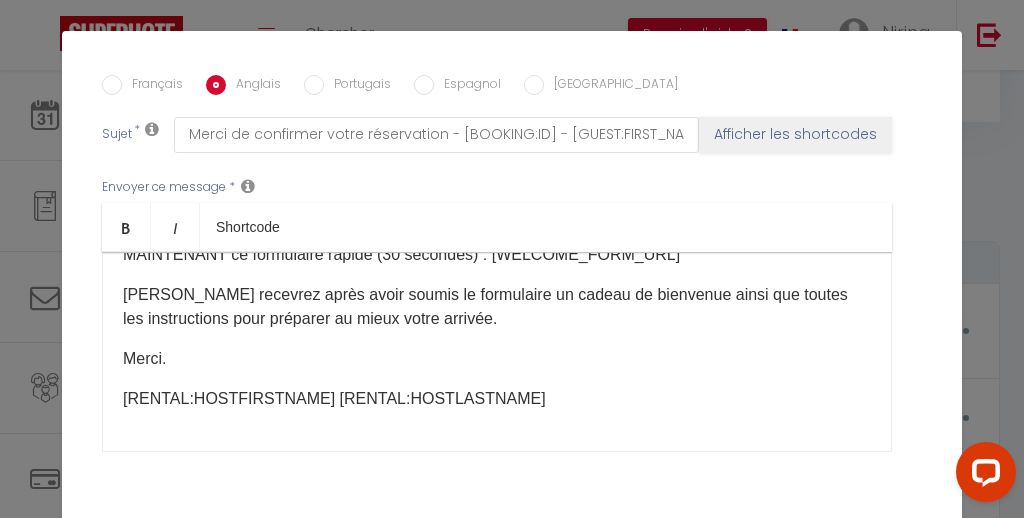 checkbox on "true" 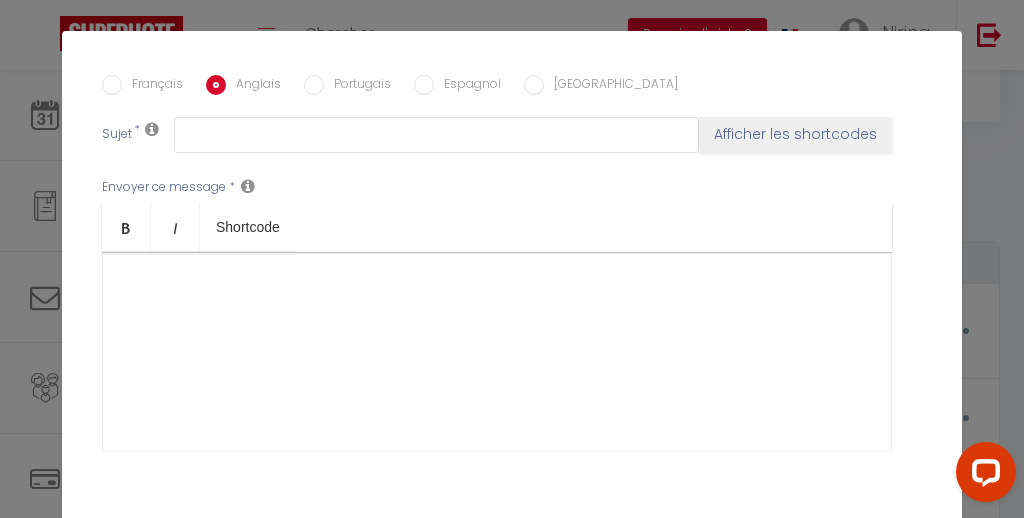 scroll, scrollTop: 0, scrollLeft: 0, axis: both 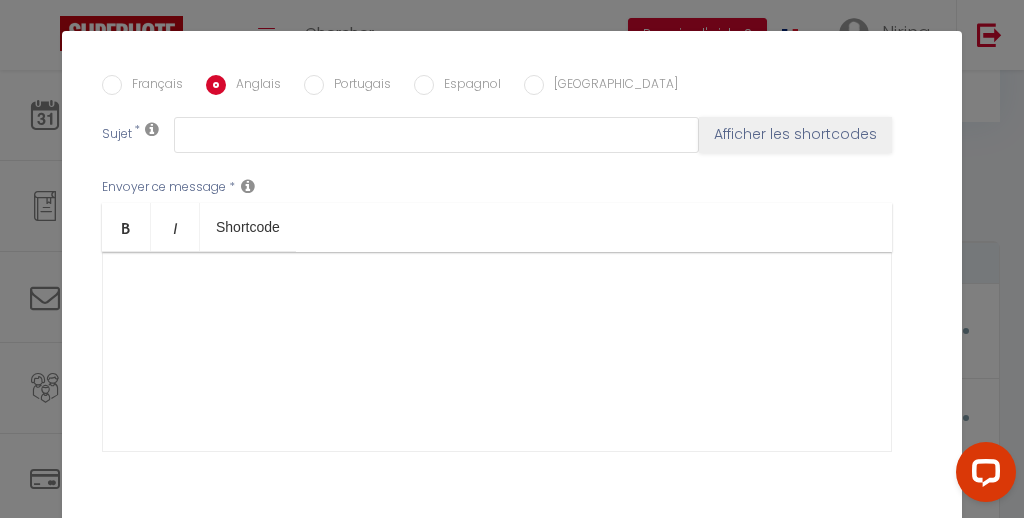 click on "Français" at bounding box center (112, 85) 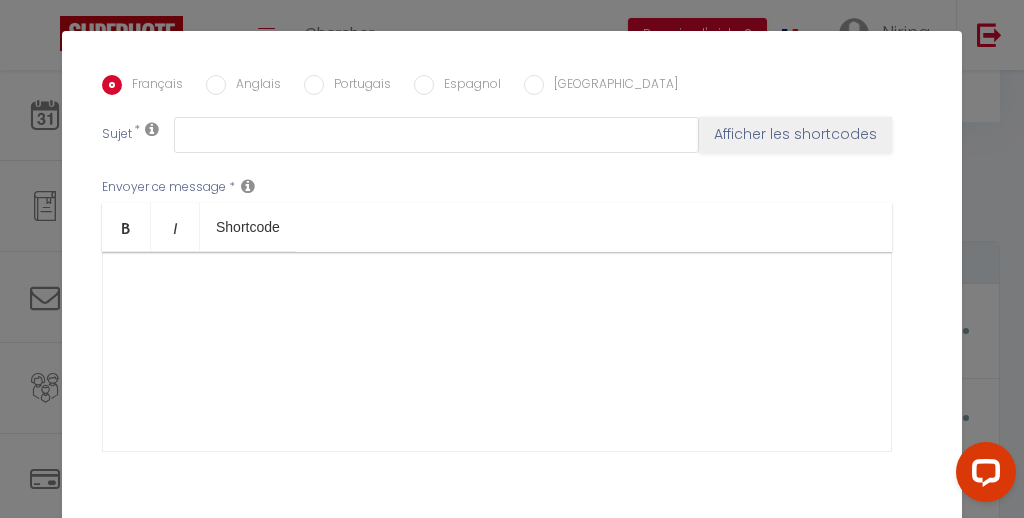 checkbox on "true" 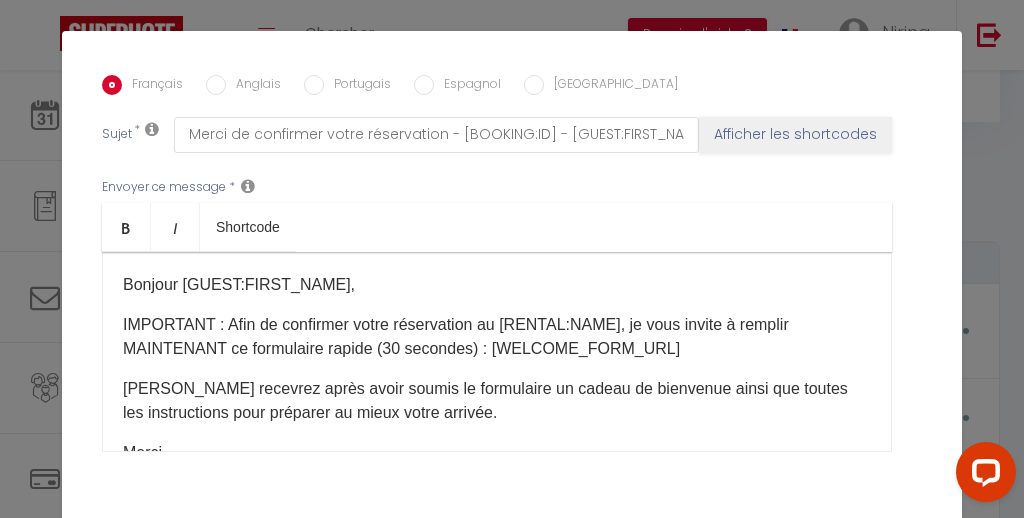 click on "Portugais" at bounding box center [314, 85] 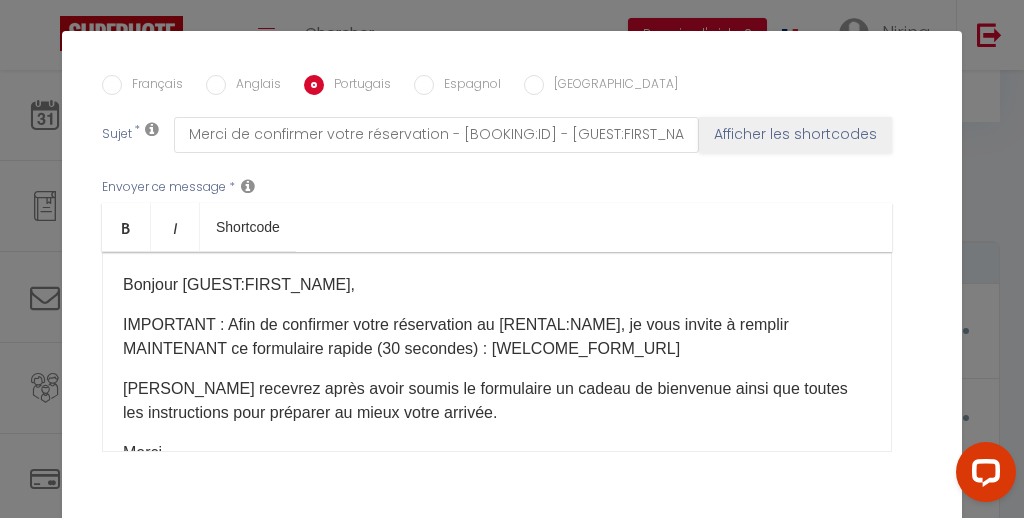 checkbox on "true" 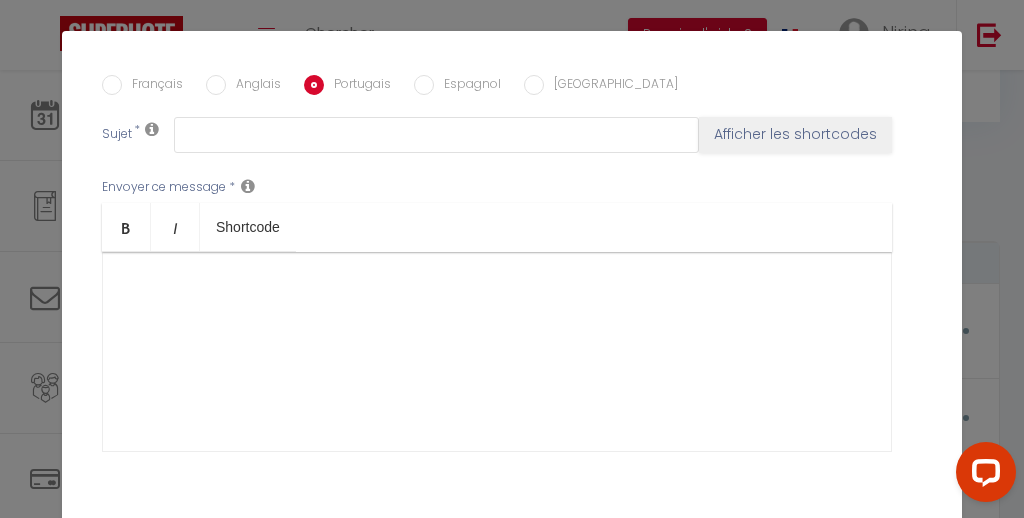 click on "Français" at bounding box center [112, 85] 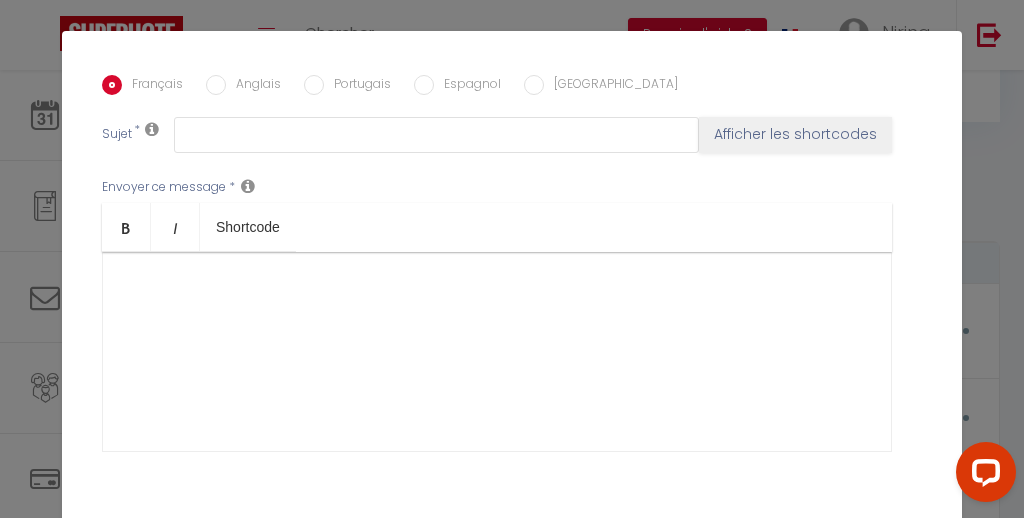 checkbox on "true" 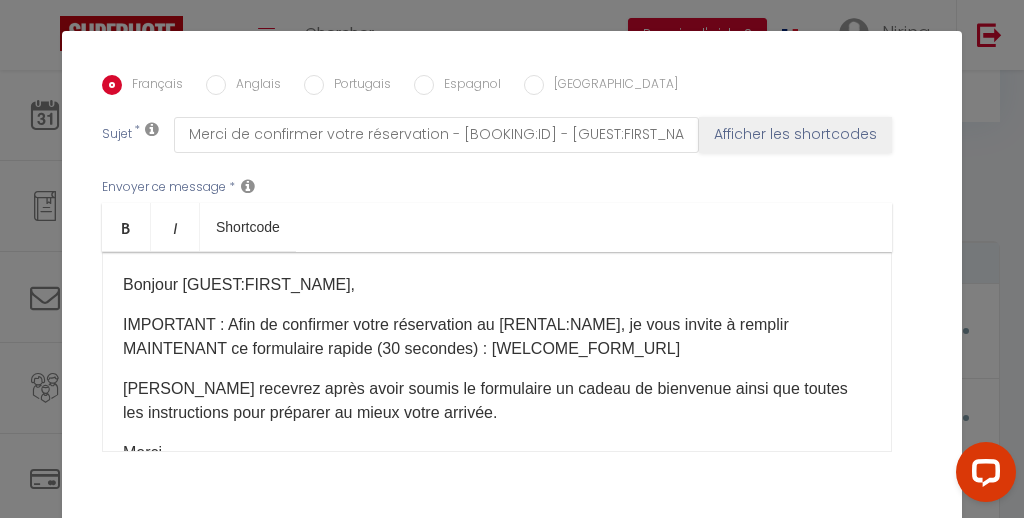 scroll, scrollTop: 94, scrollLeft: 0, axis: vertical 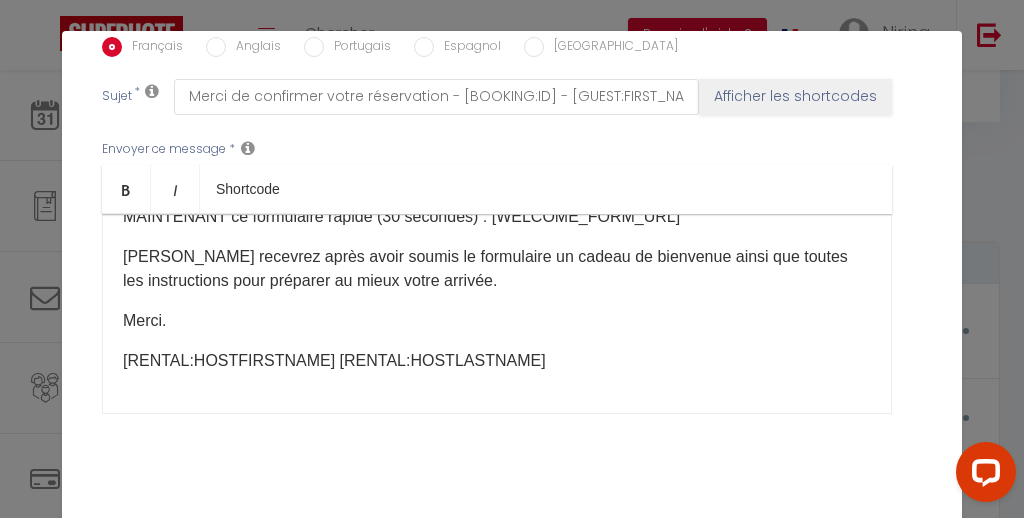 click on "Annuler" at bounding box center [446, 539] 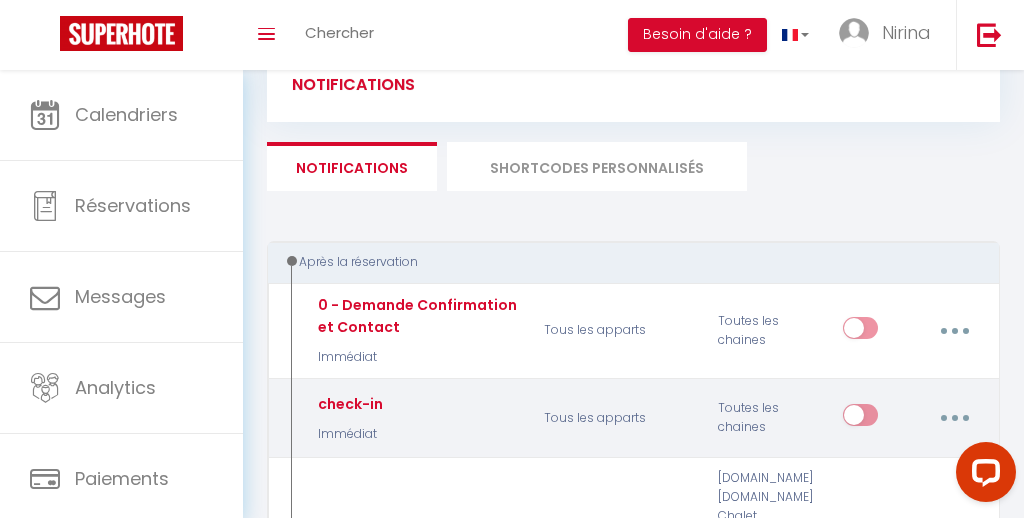 click at bounding box center (955, 418) 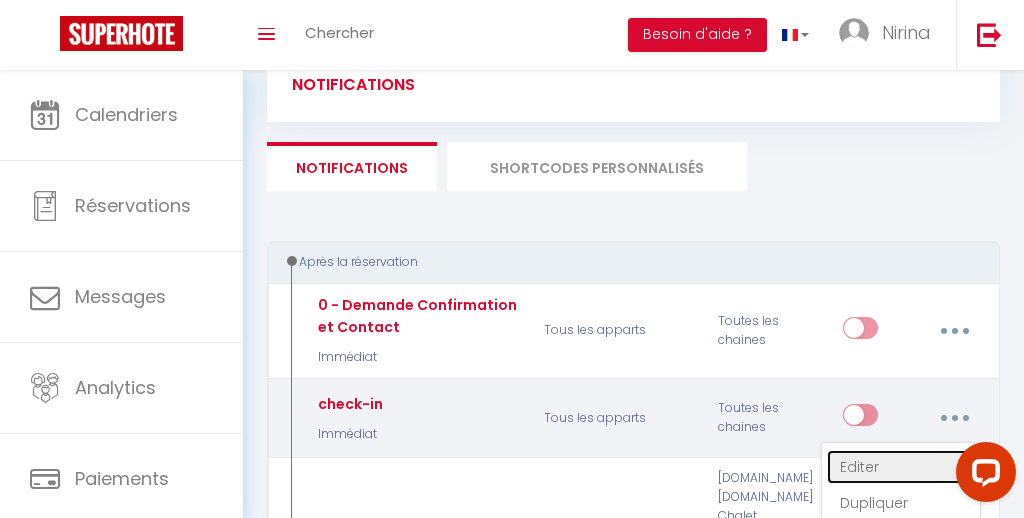 click on "Editer" at bounding box center (901, 467) 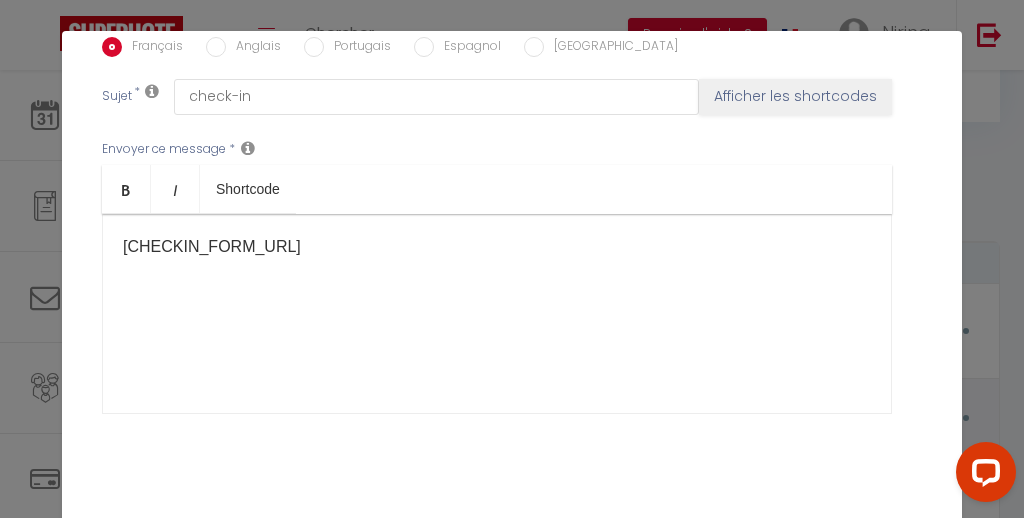 scroll, scrollTop: 0, scrollLeft: 0, axis: both 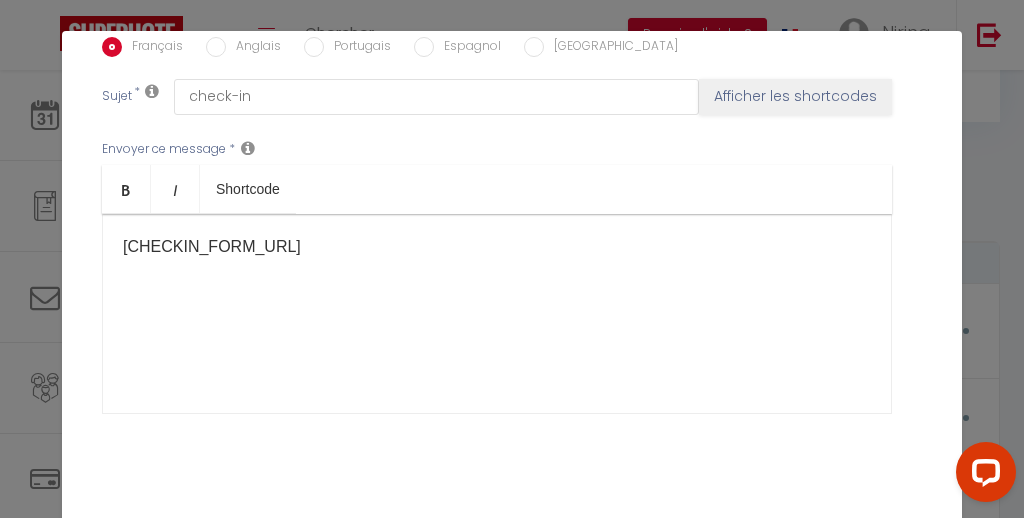 click on "Annuler" at bounding box center [446, 539] 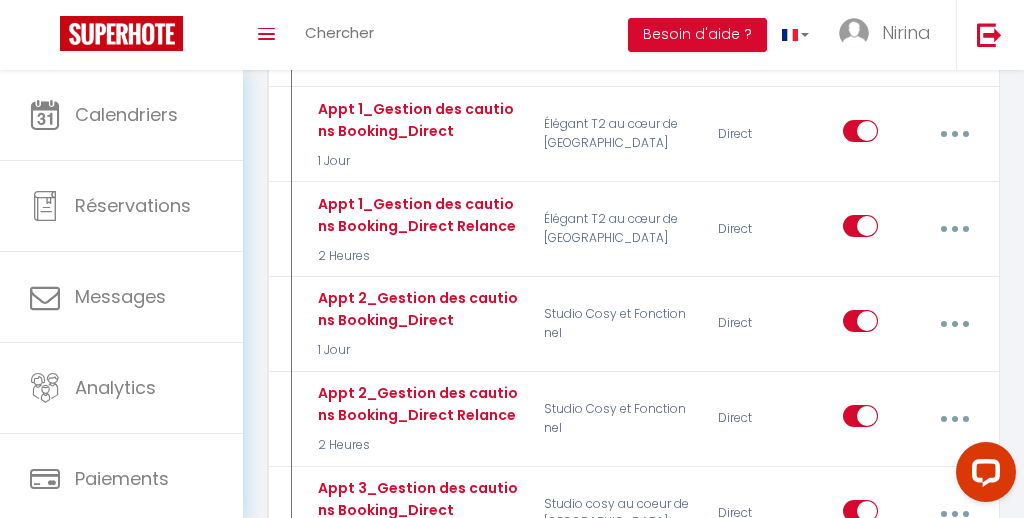 scroll, scrollTop: 1702, scrollLeft: 0, axis: vertical 